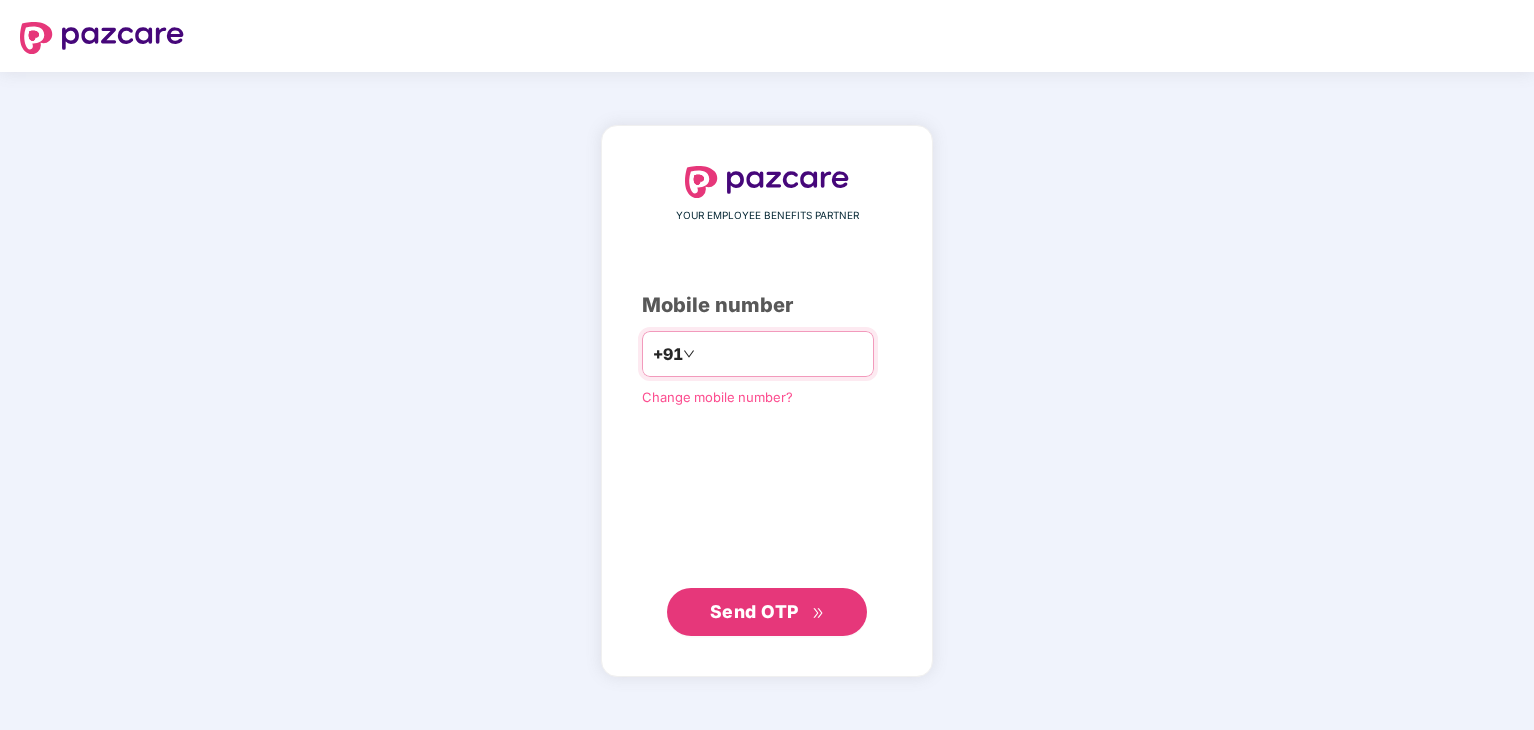 scroll, scrollTop: 0, scrollLeft: 0, axis: both 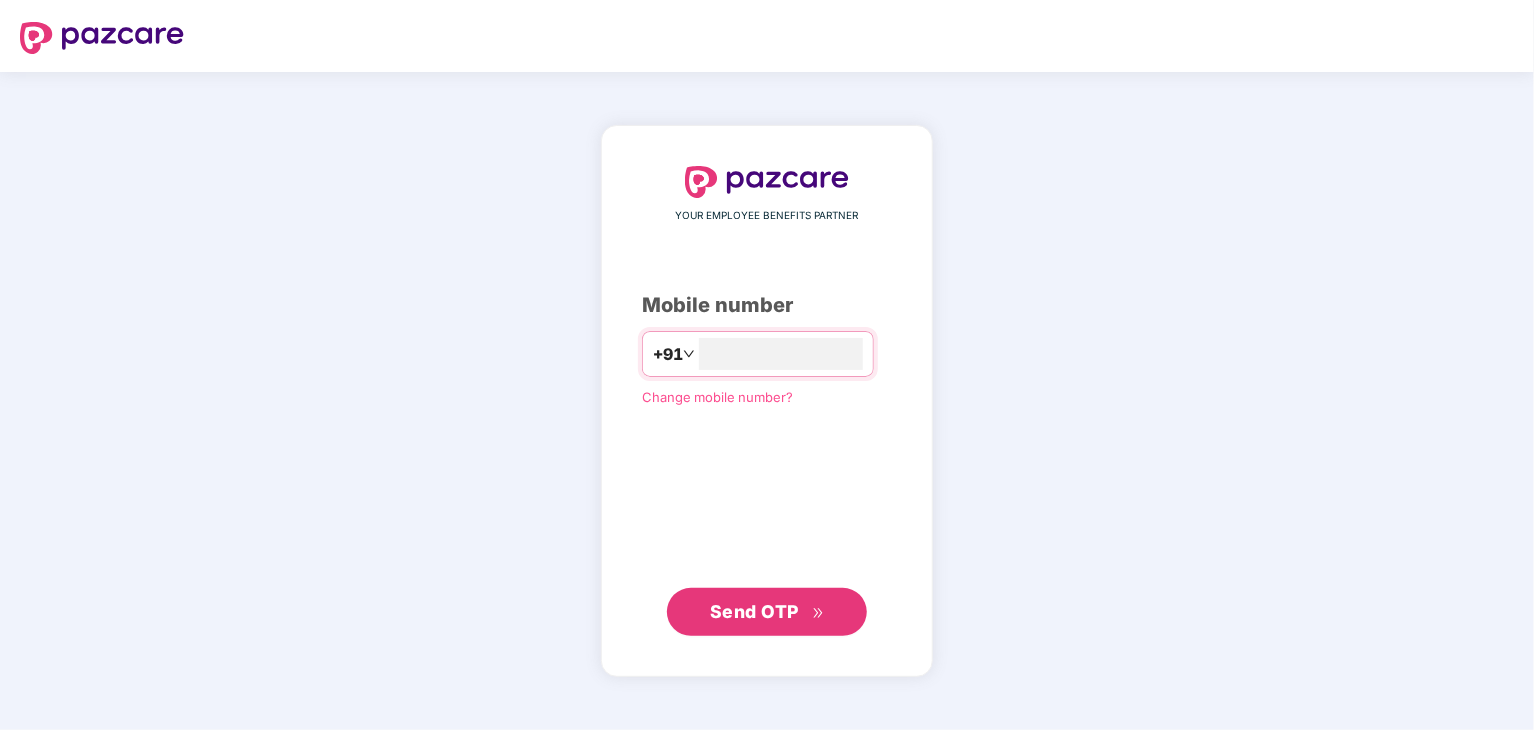 type on "**********" 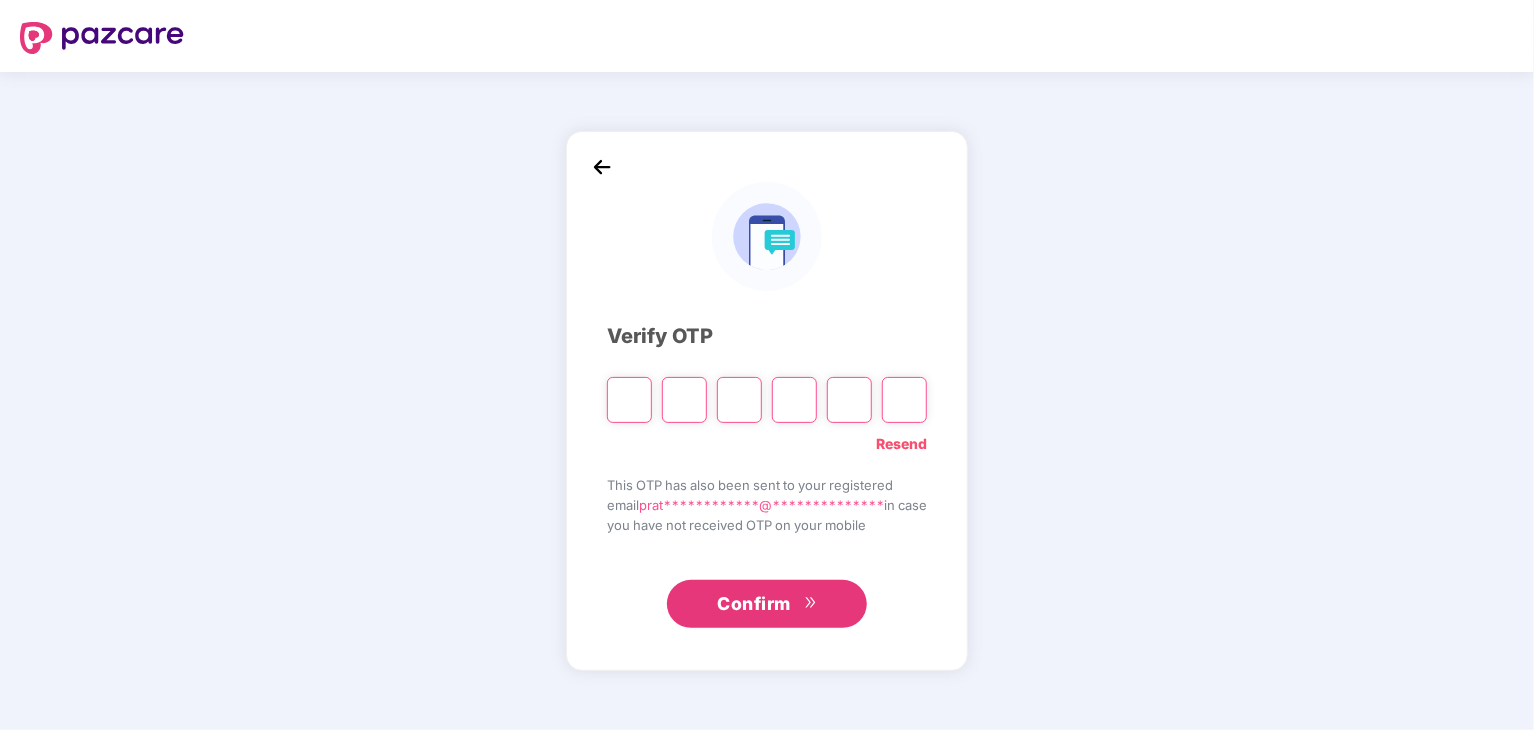 type on "*" 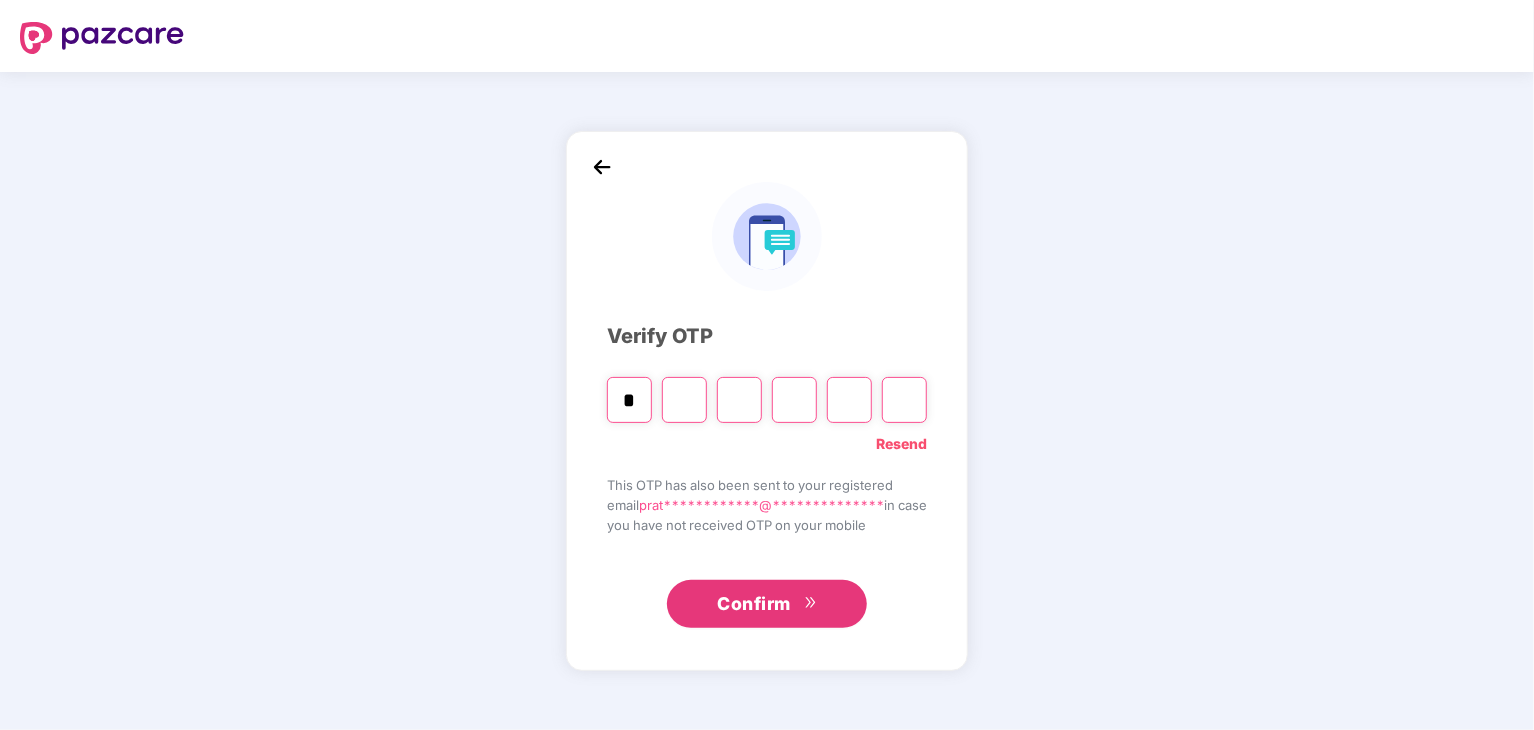 type on "*" 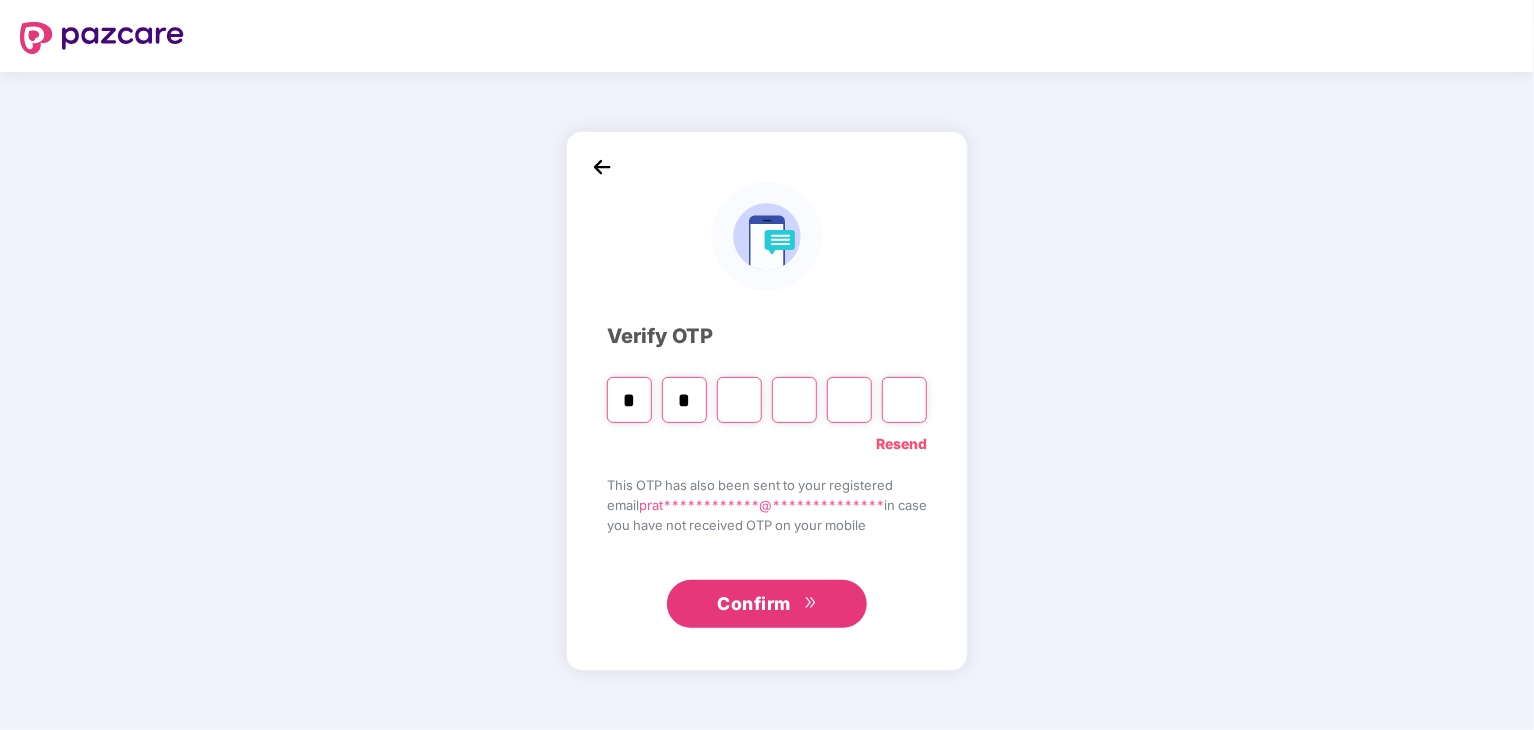 type on "*" 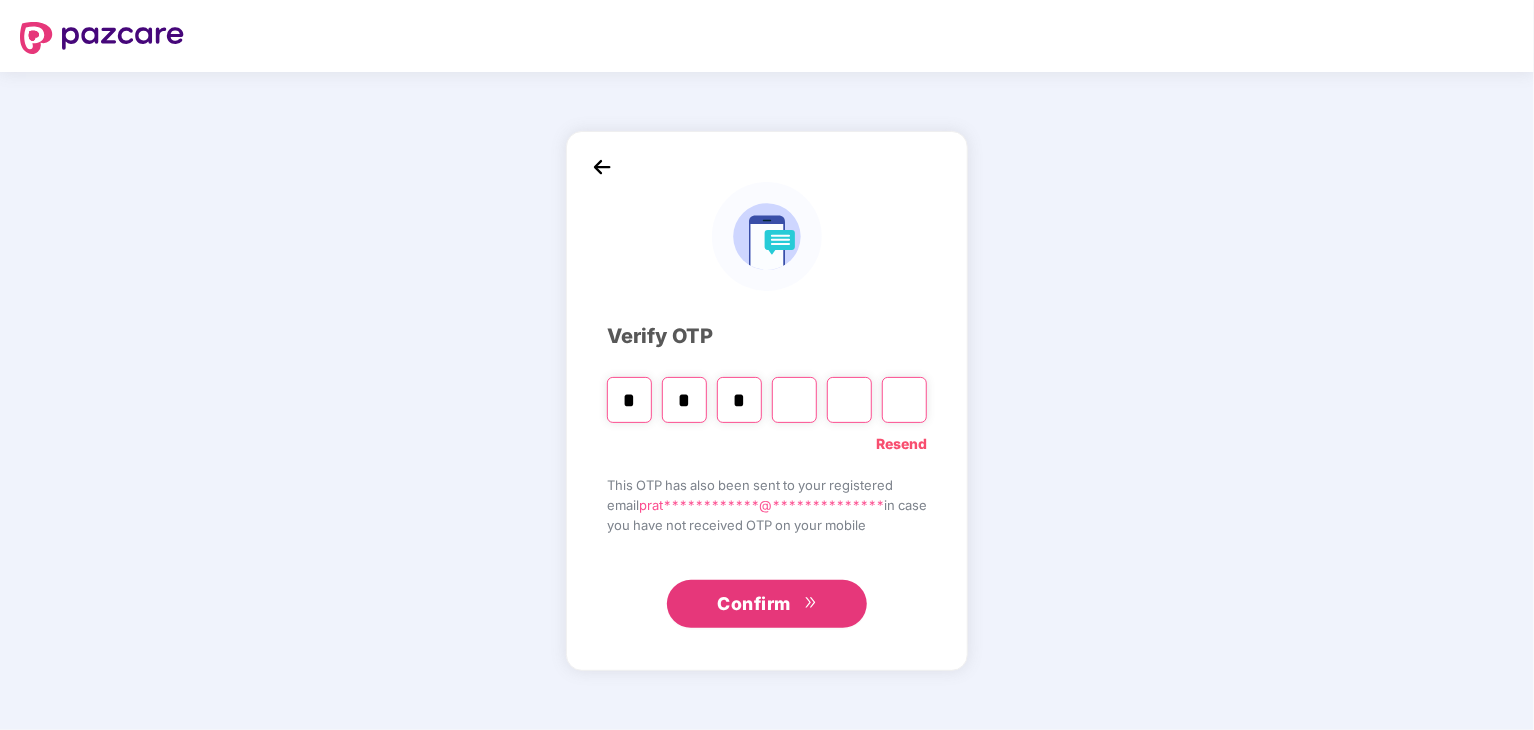 type on "*" 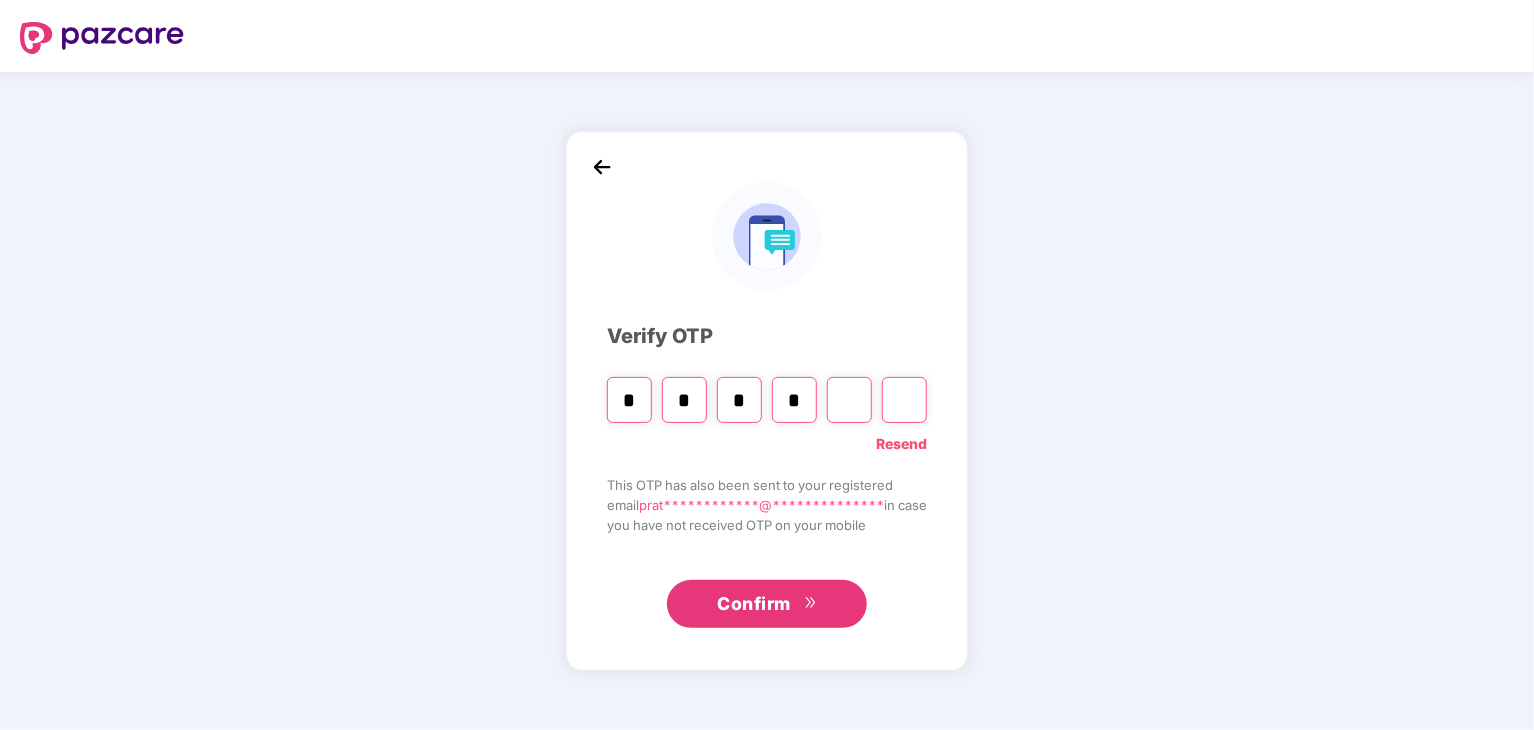 type on "*" 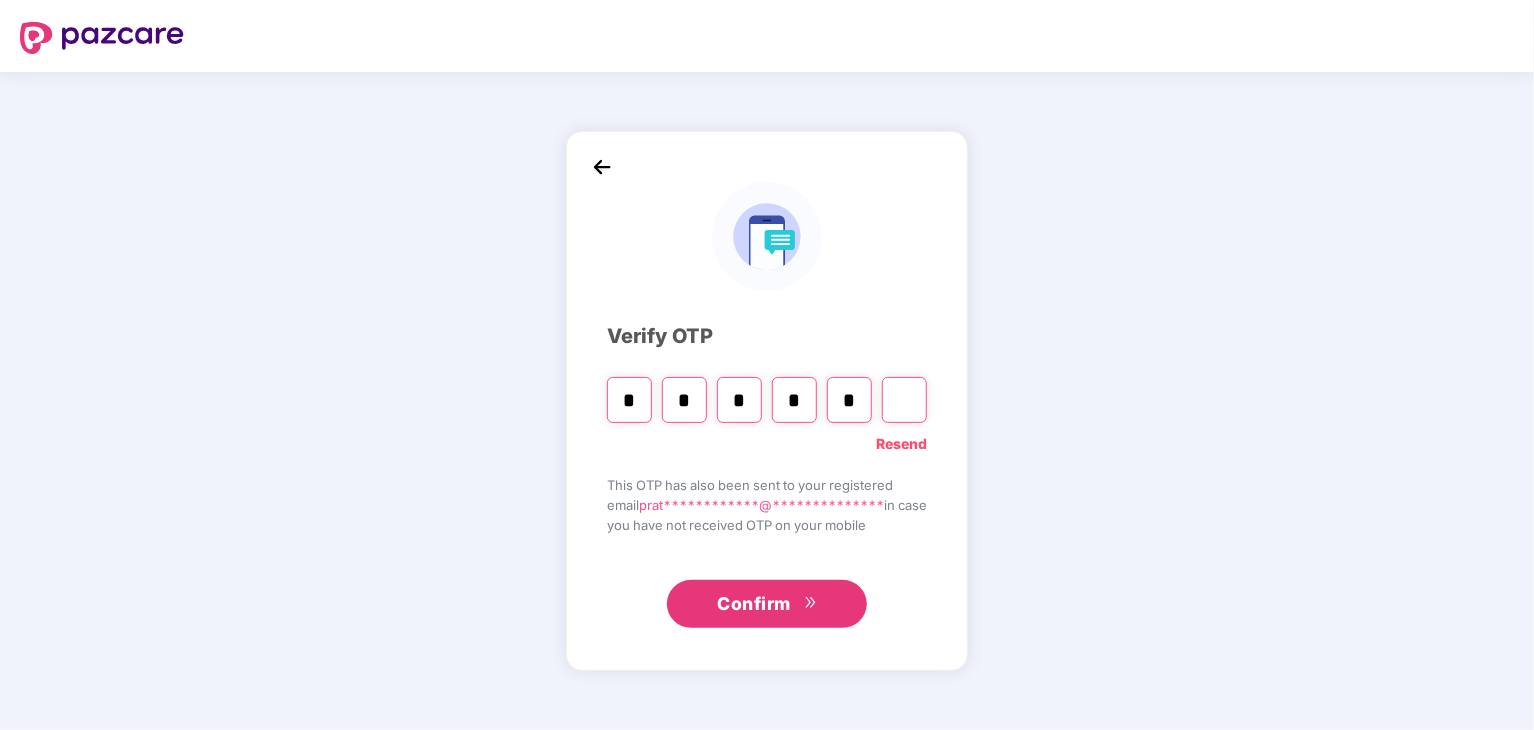 type on "*" 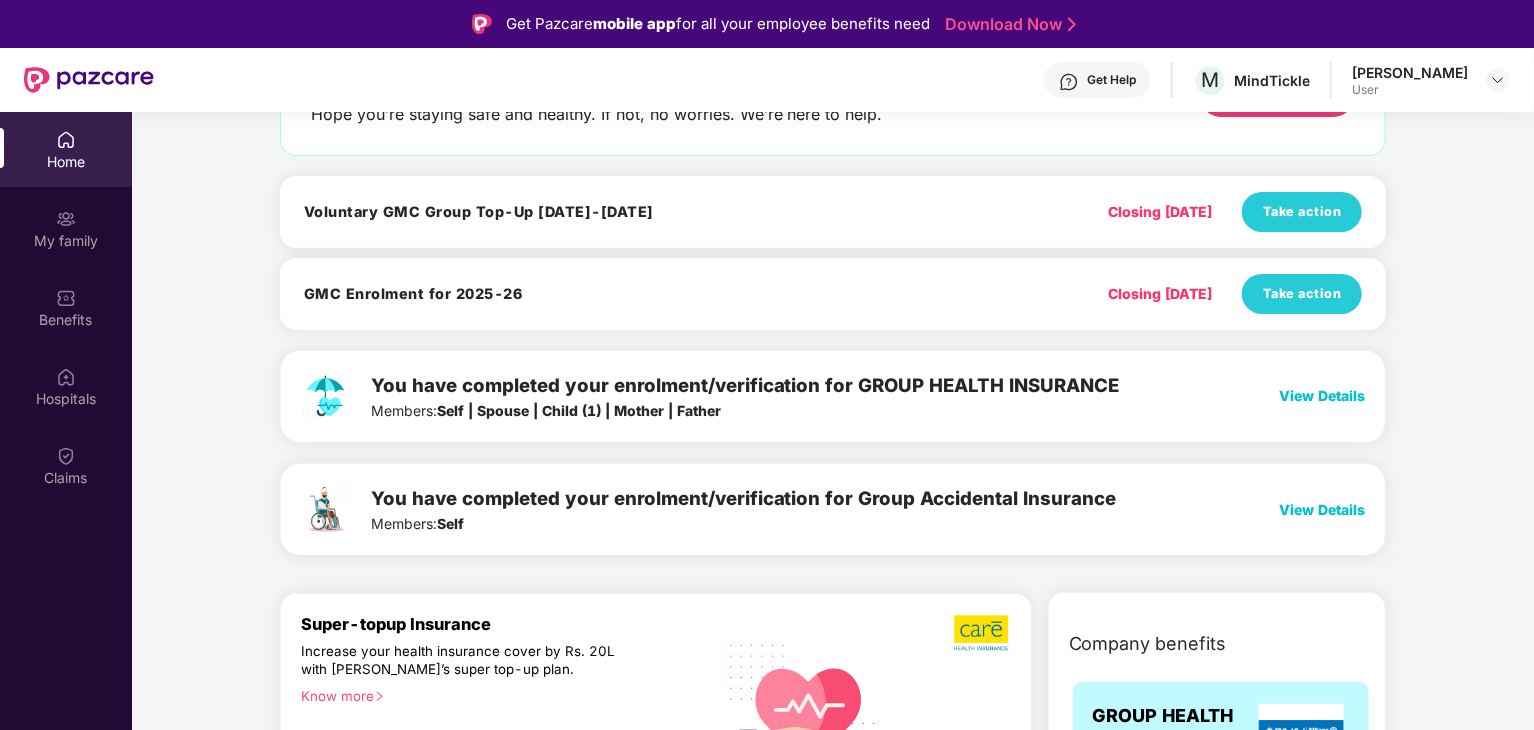 scroll, scrollTop: 0, scrollLeft: 0, axis: both 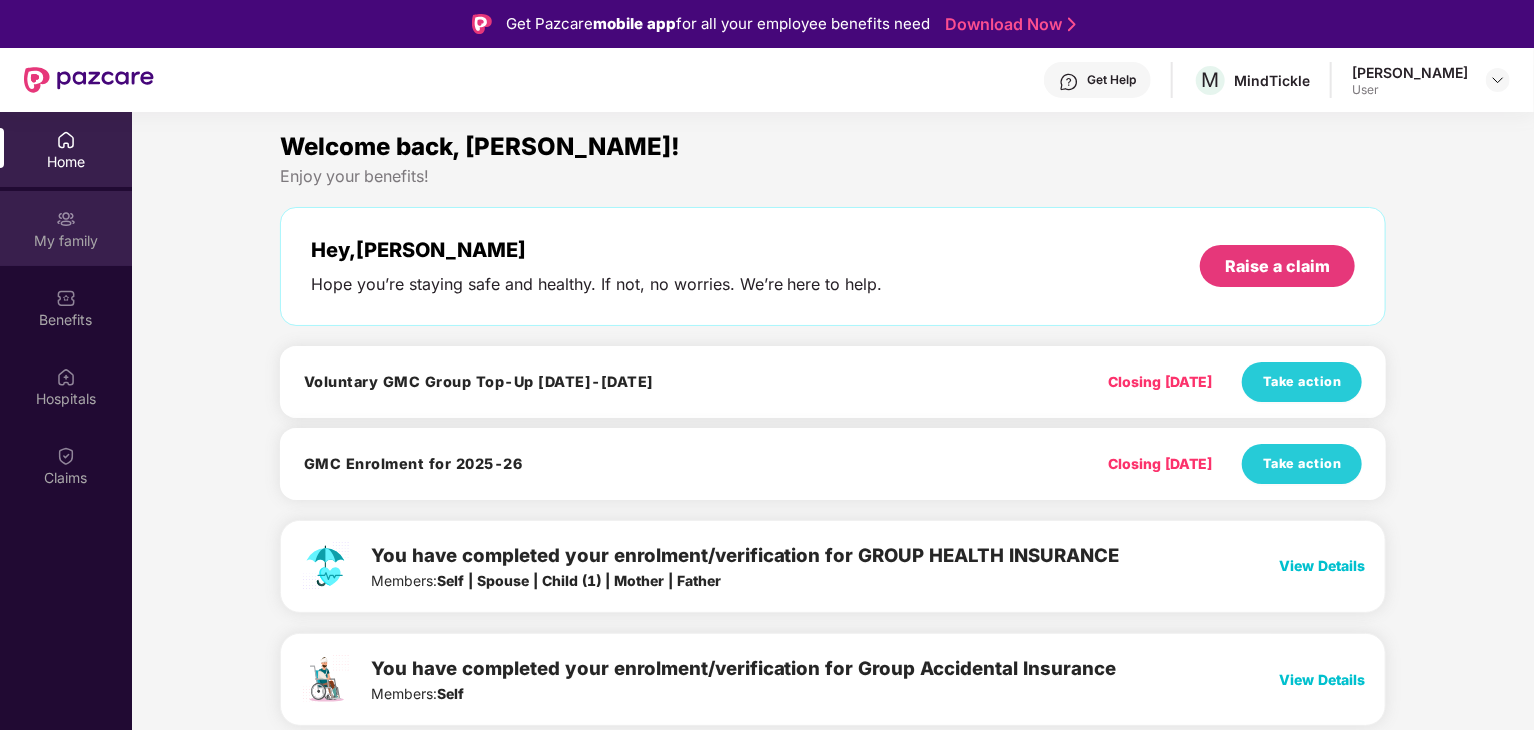 click on "My family" at bounding box center (66, 241) 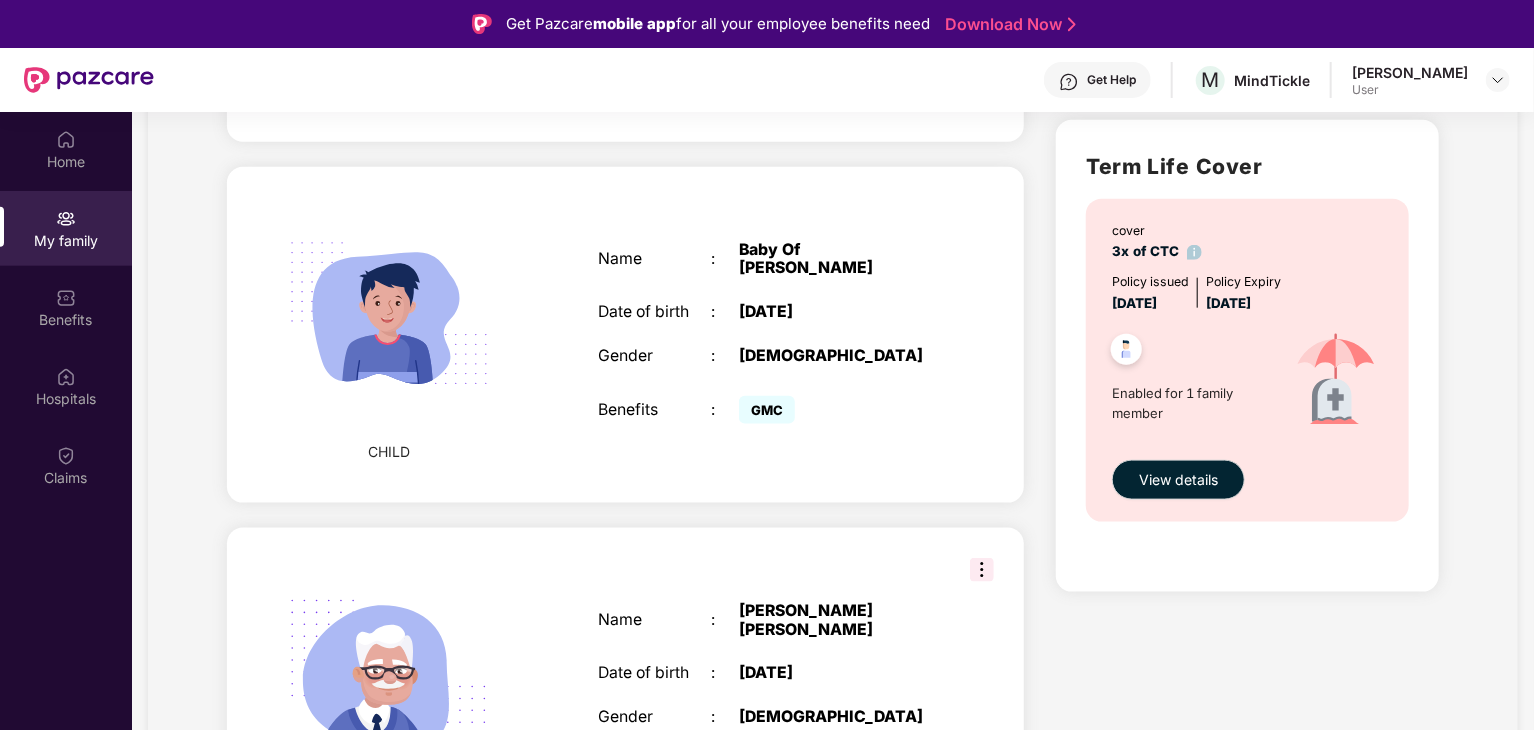 scroll, scrollTop: 1123, scrollLeft: 0, axis: vertical 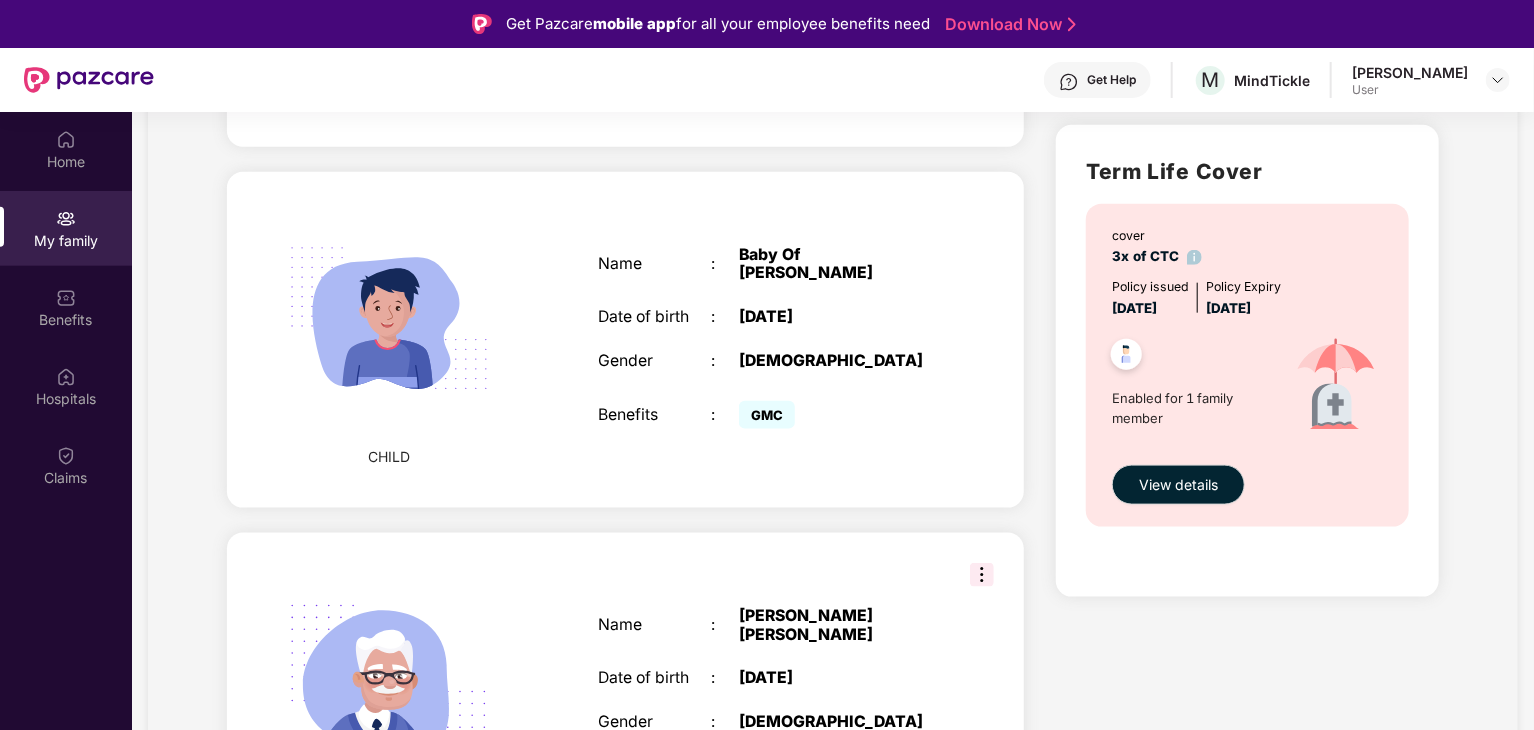 click on "[DATE]" at bounding box center [838, 317] 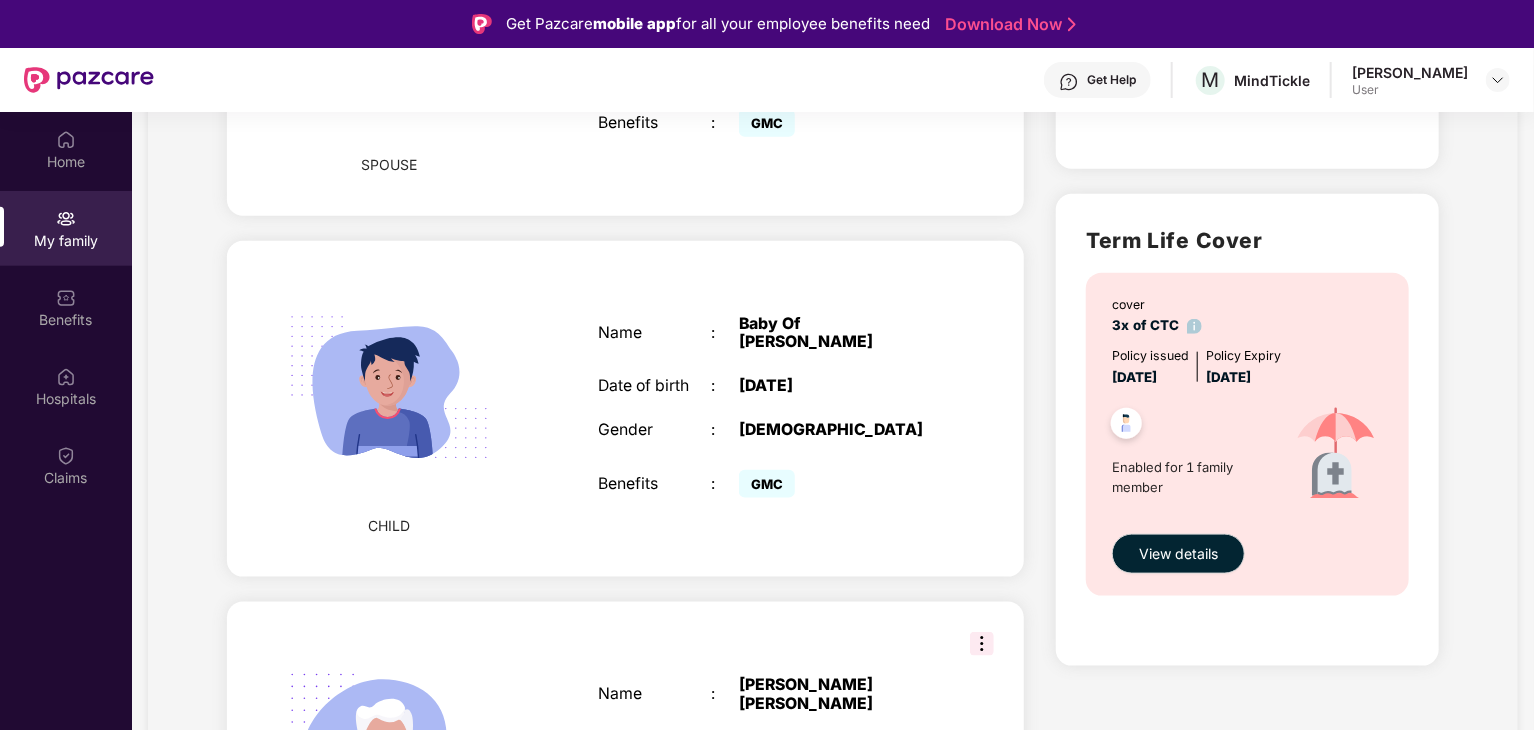 click at bounding box center [982, 644] 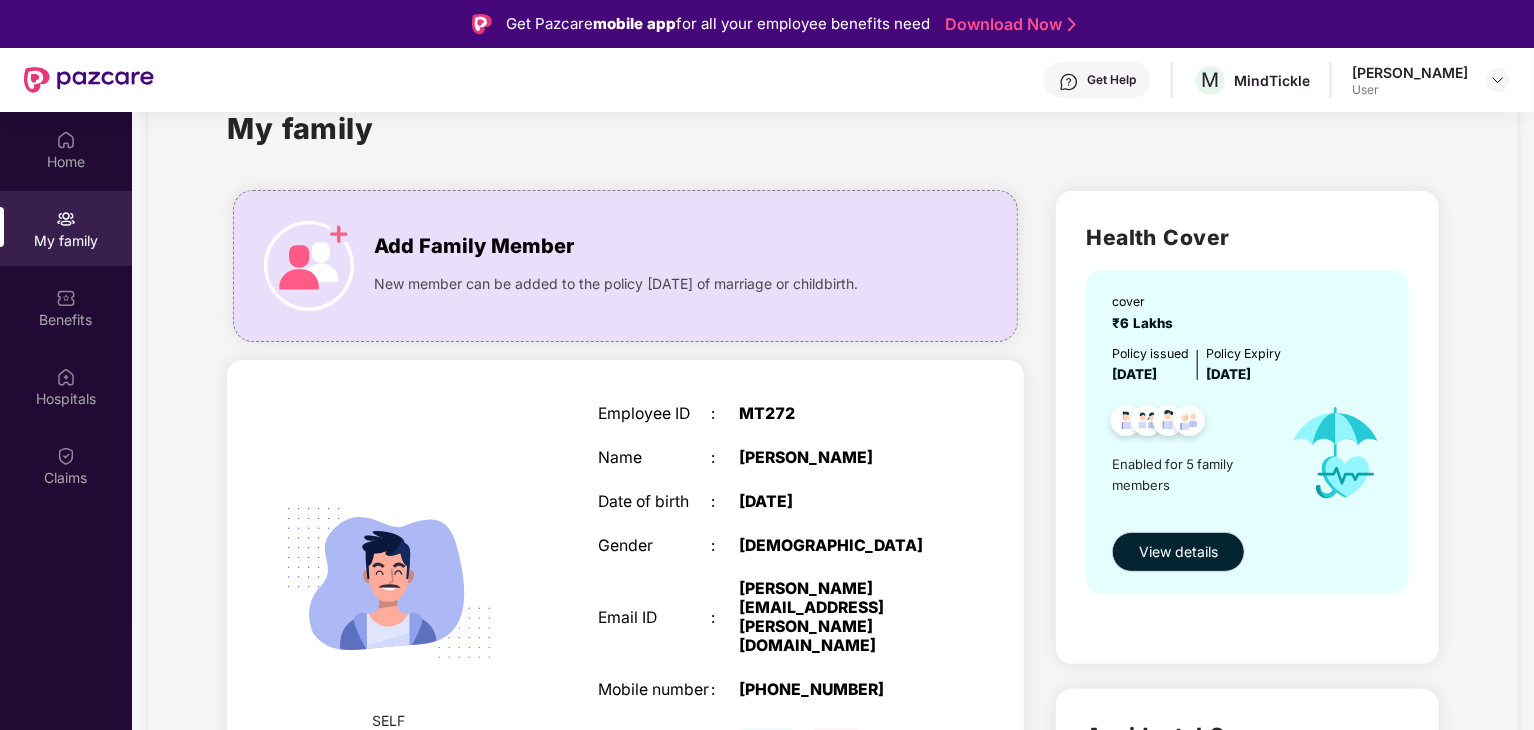 scroll, scrollTop: 0, scrollLeft: 0, axis: both 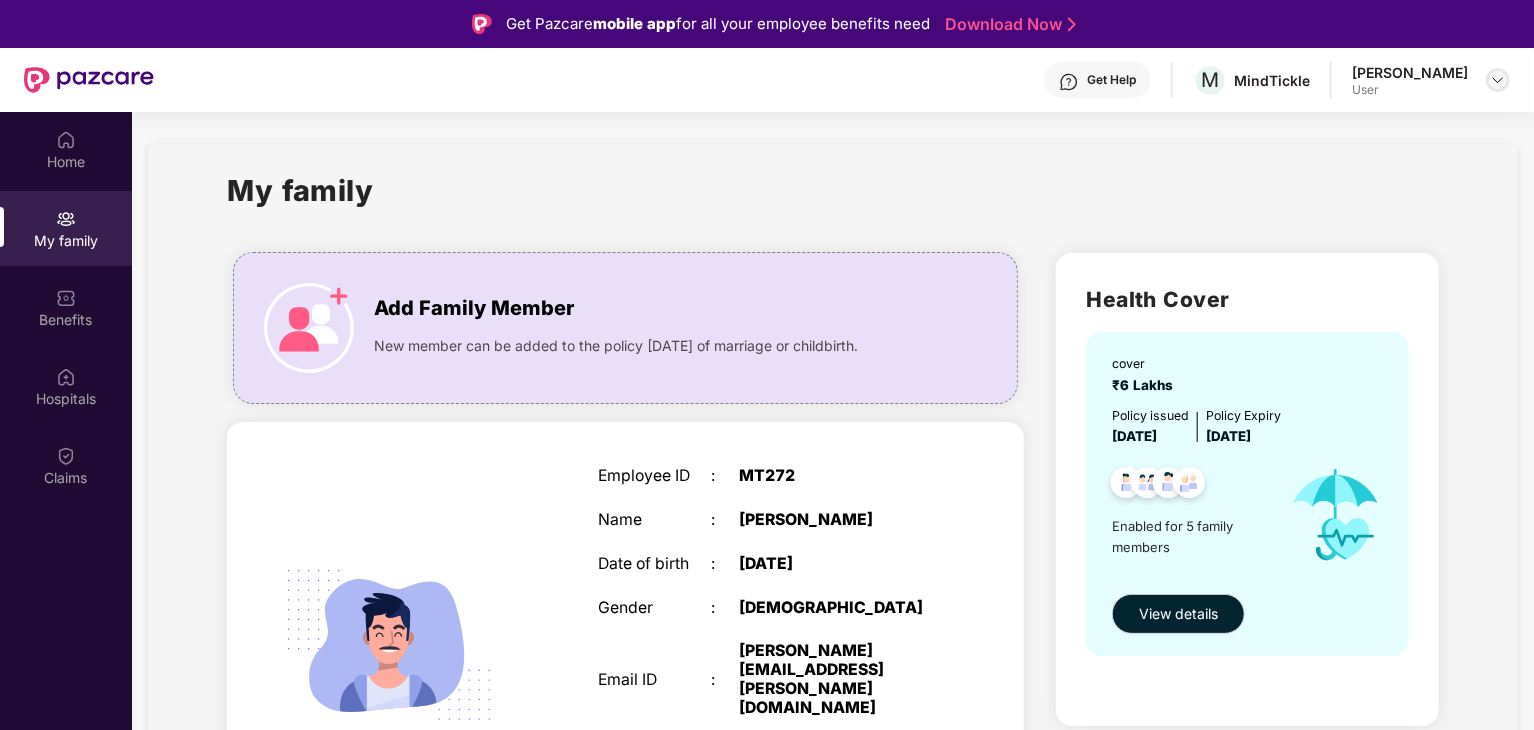 click at bounding box center [1498, 80] 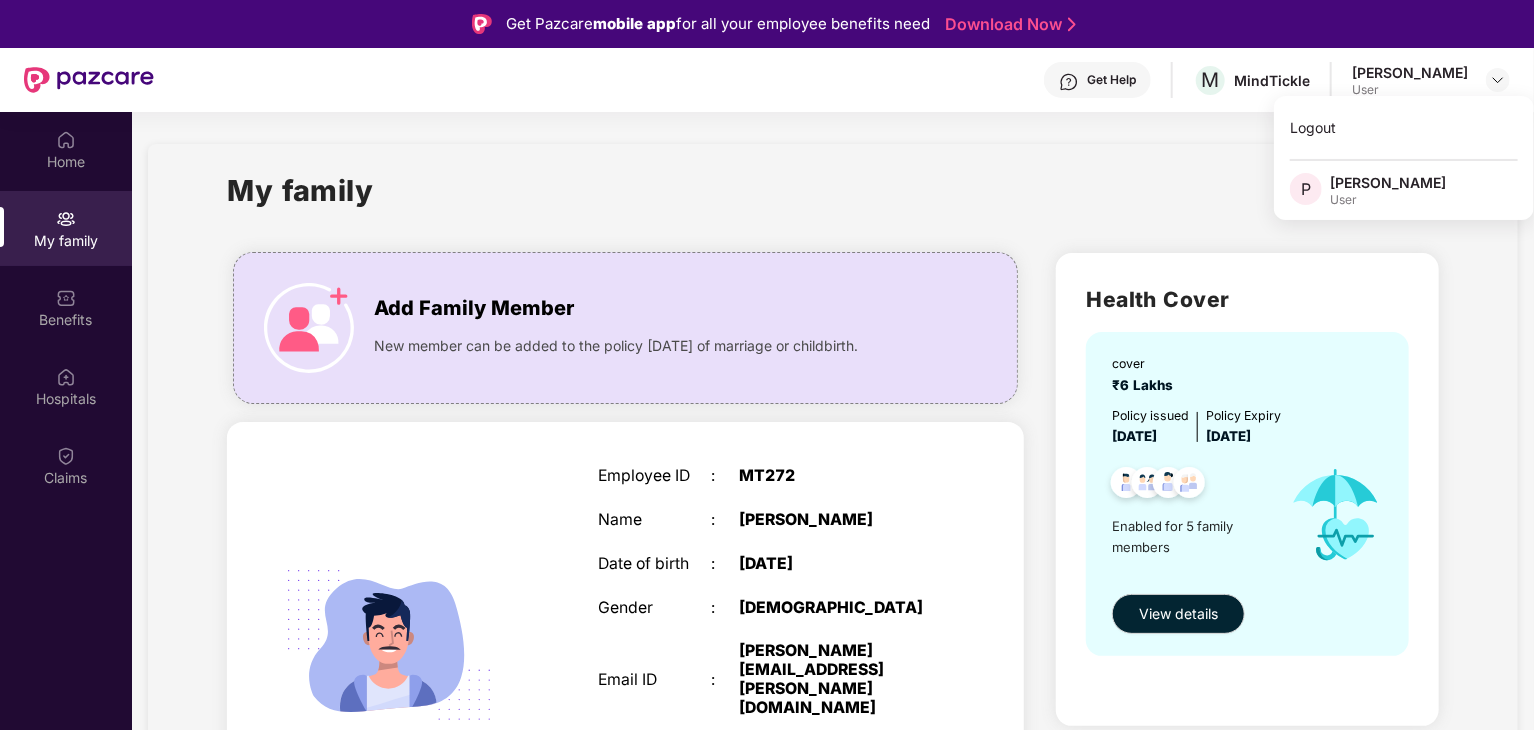 click on "[PERSON_NAME]" at bounding box center [1388, 182] 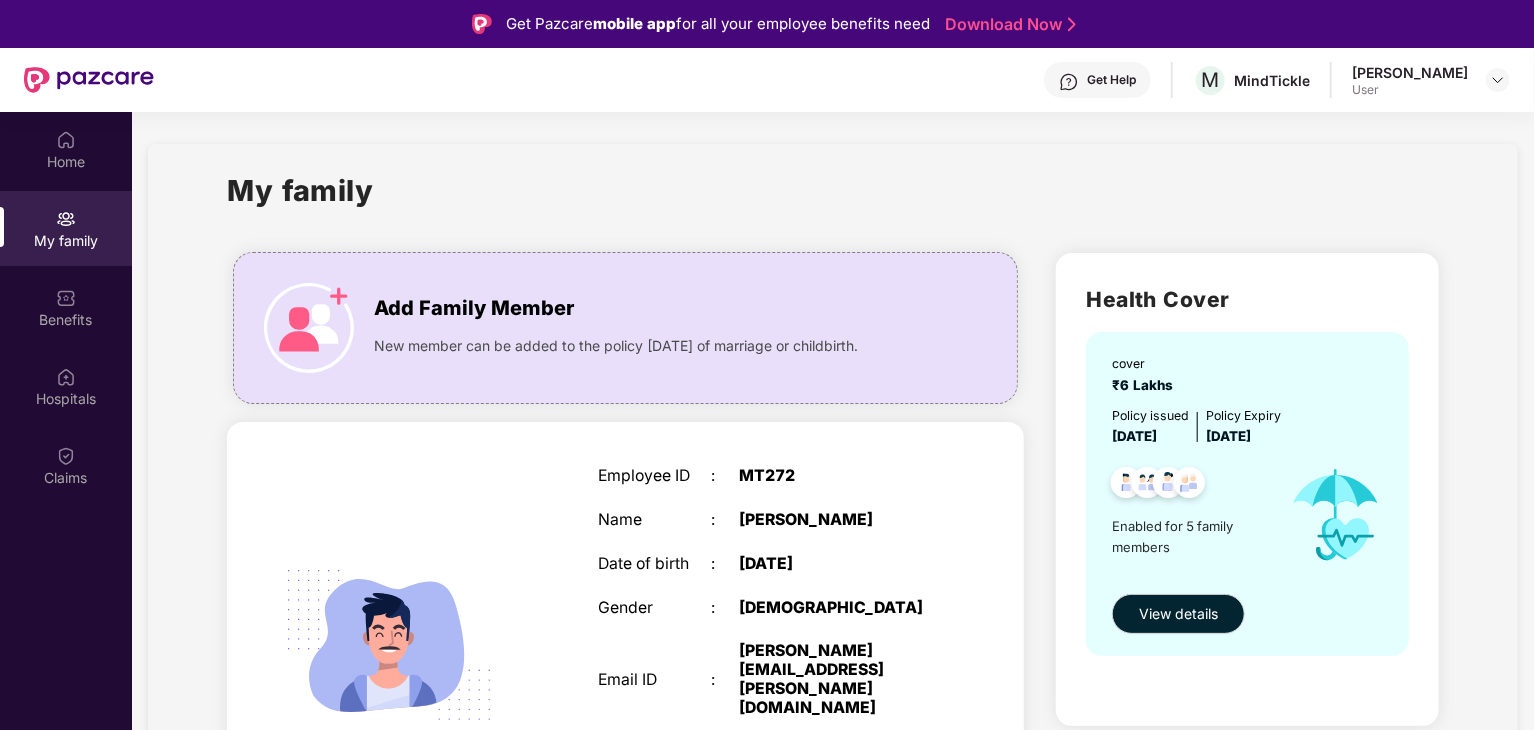 click on "My family" at bounding box center (833, 202) 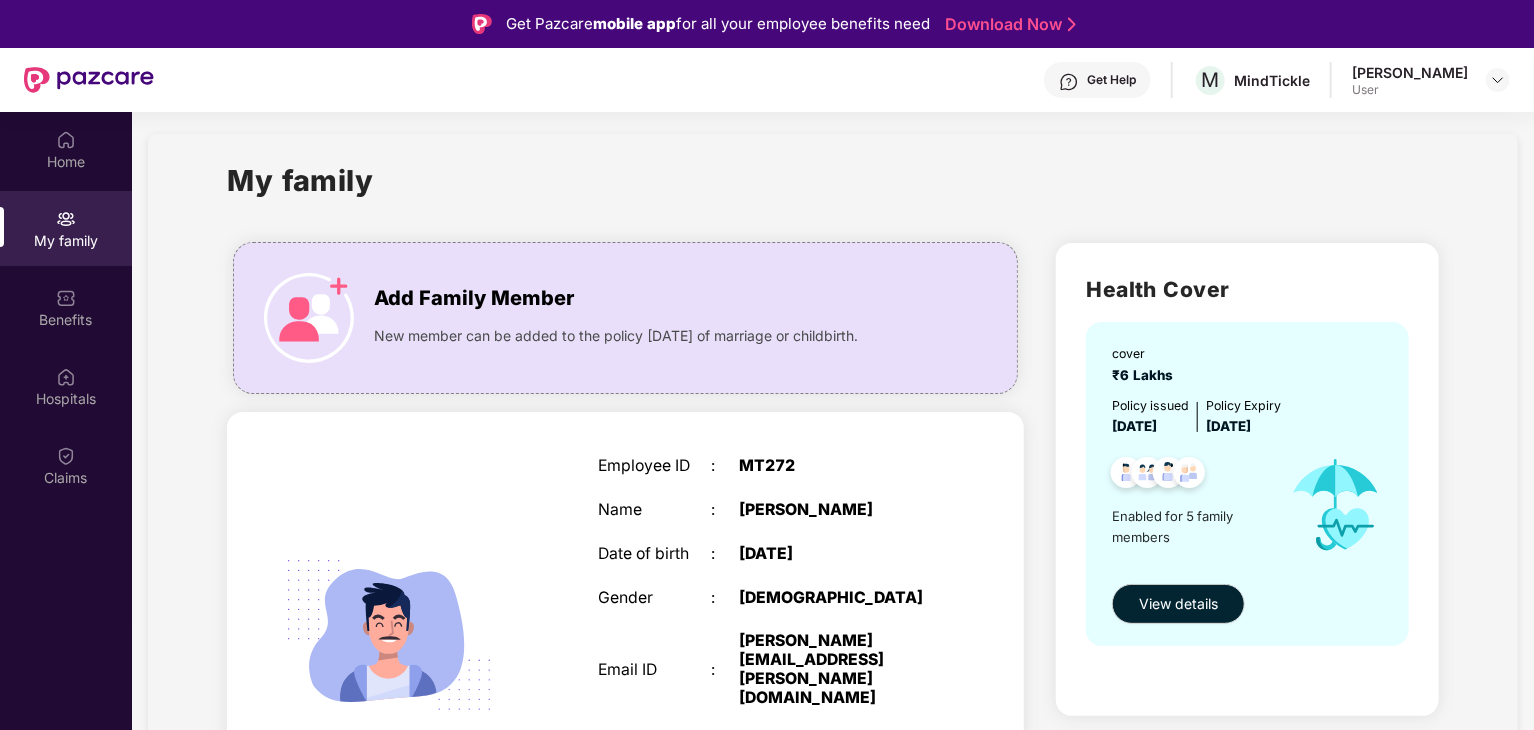 scroll, scrollTop: 0, scrollLeft: 0, axis: both 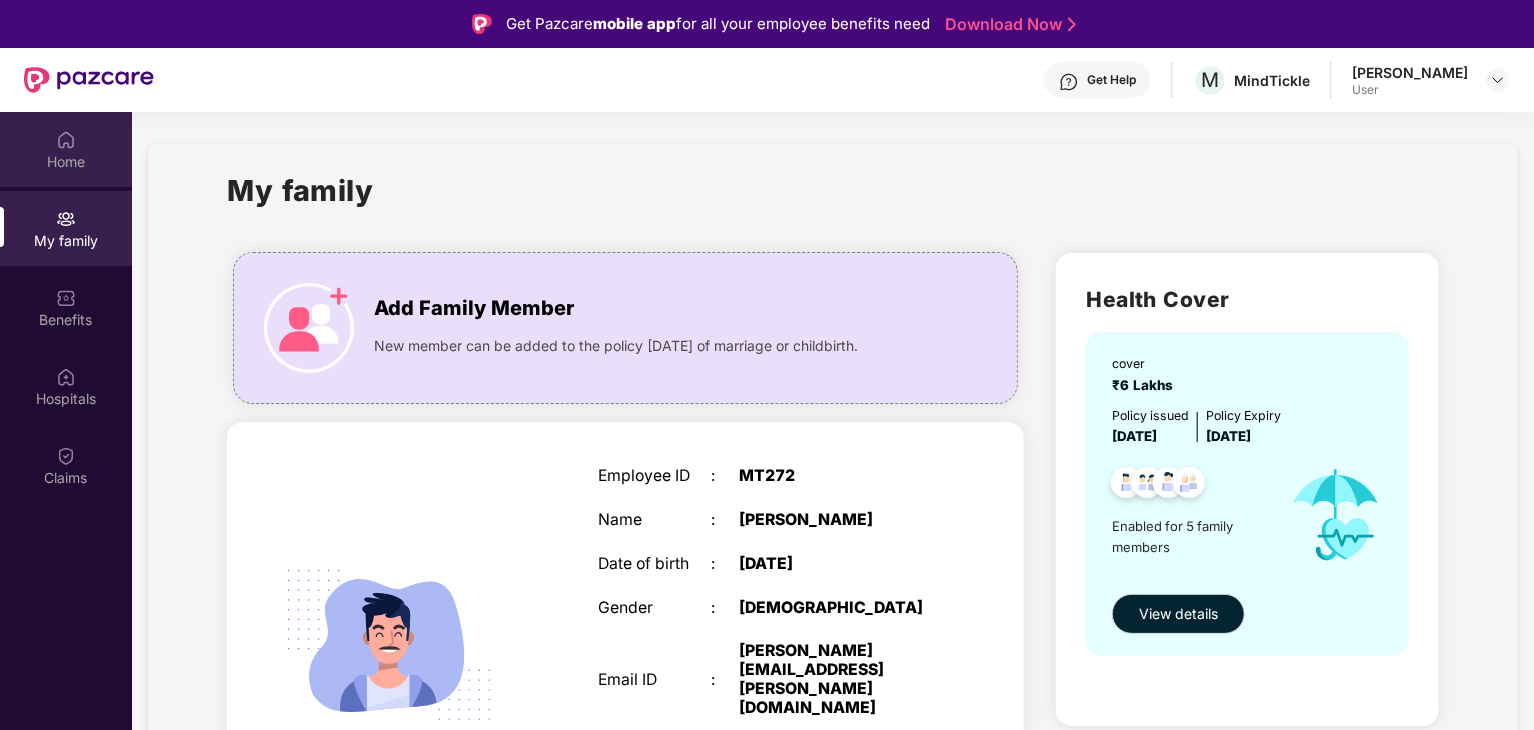 click on "Home" at bounding box center [66, 162] 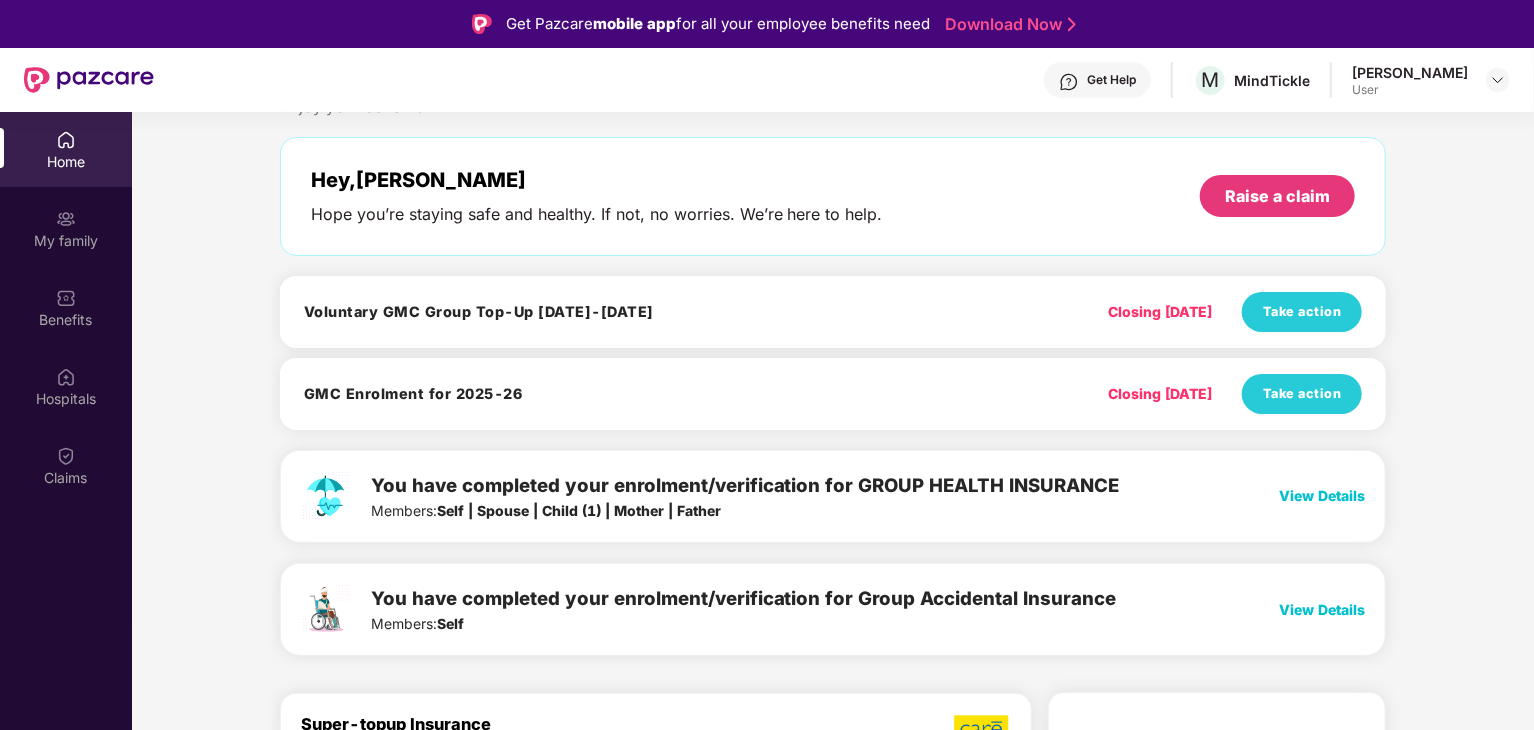 scroll, scrollTop: 79, scrollLeft: 0, axis: vertical 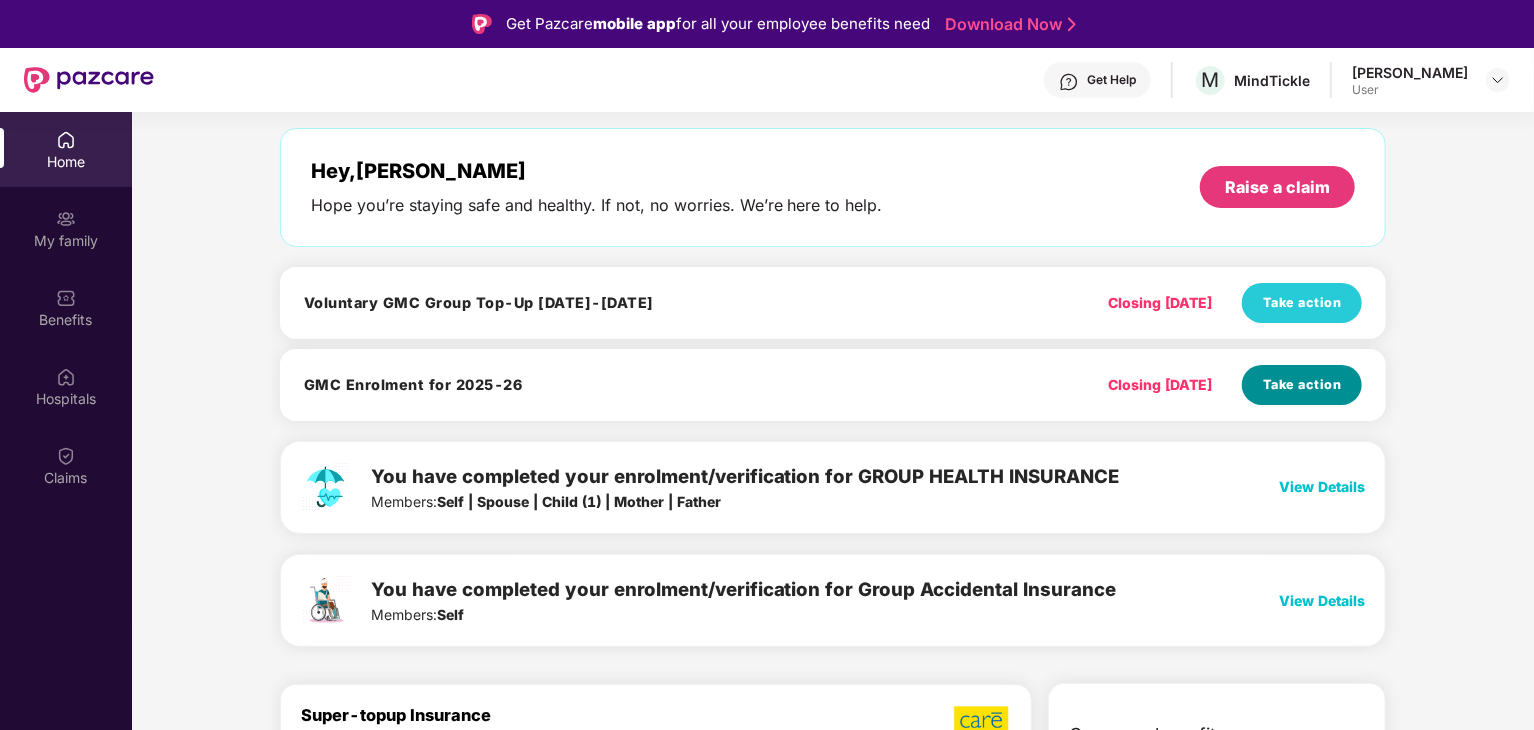 click on "Take action" at bounding box center (1302, 385) 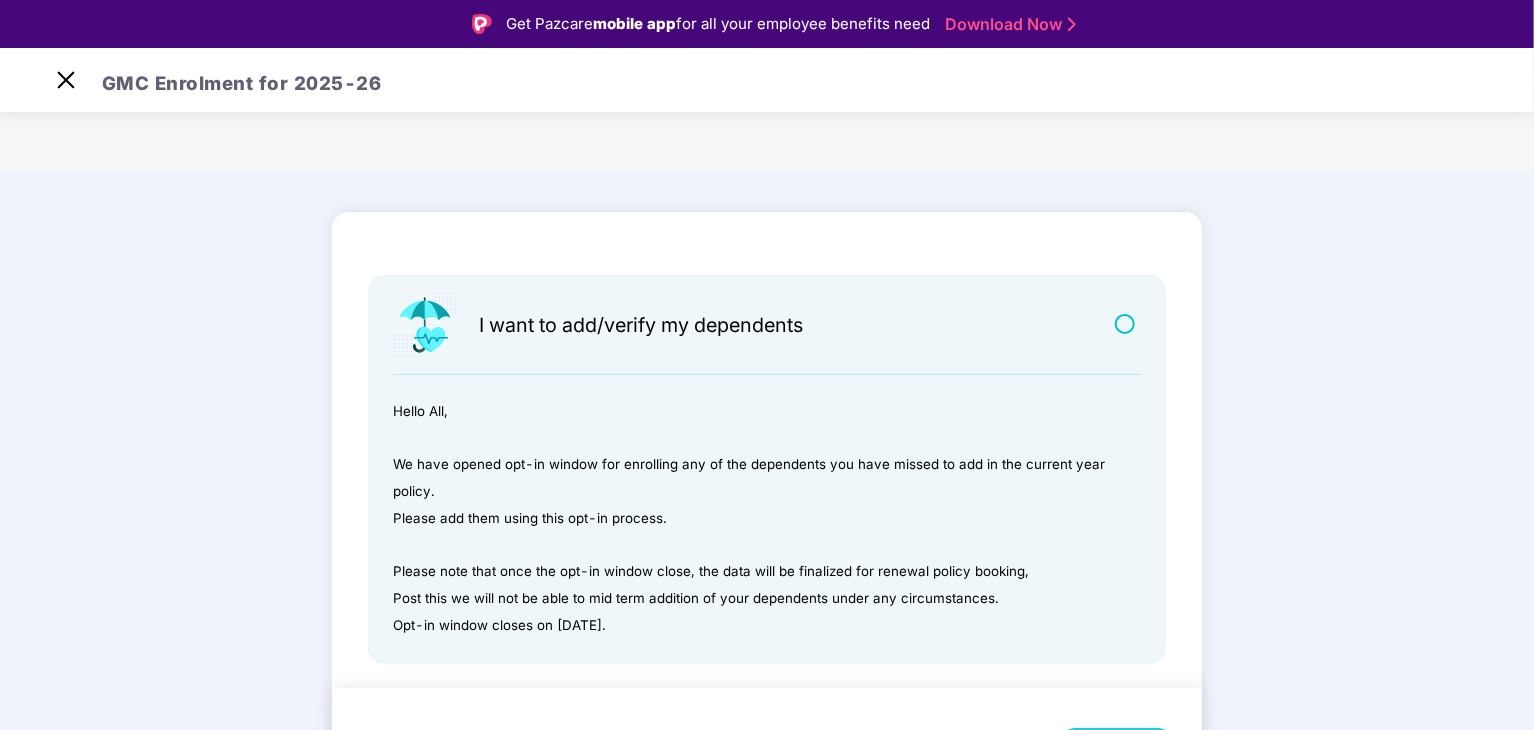 scroll, scrollTop: 20, scrollLeft: 0, axis: vertical 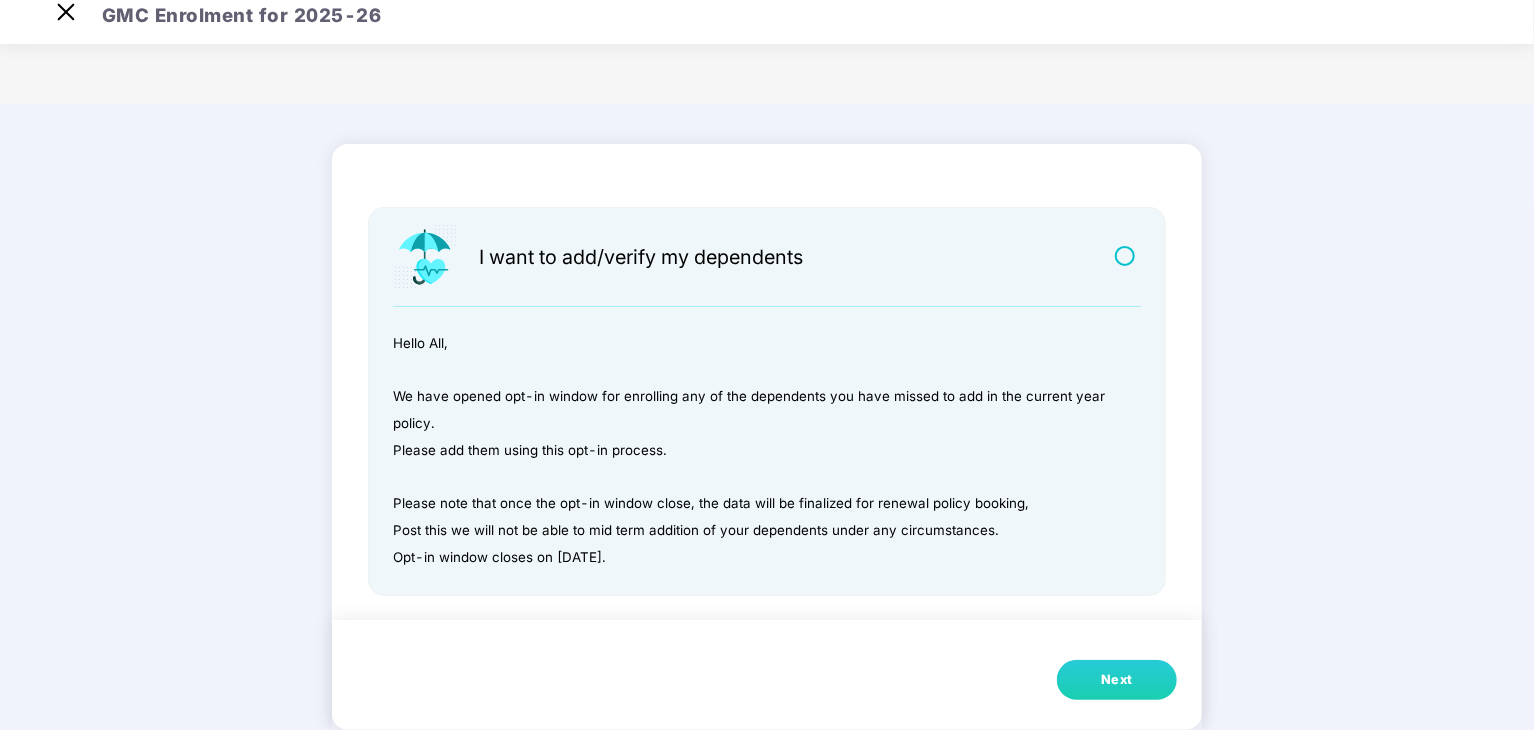 click on "Next" at bounding box center (1117, 680) 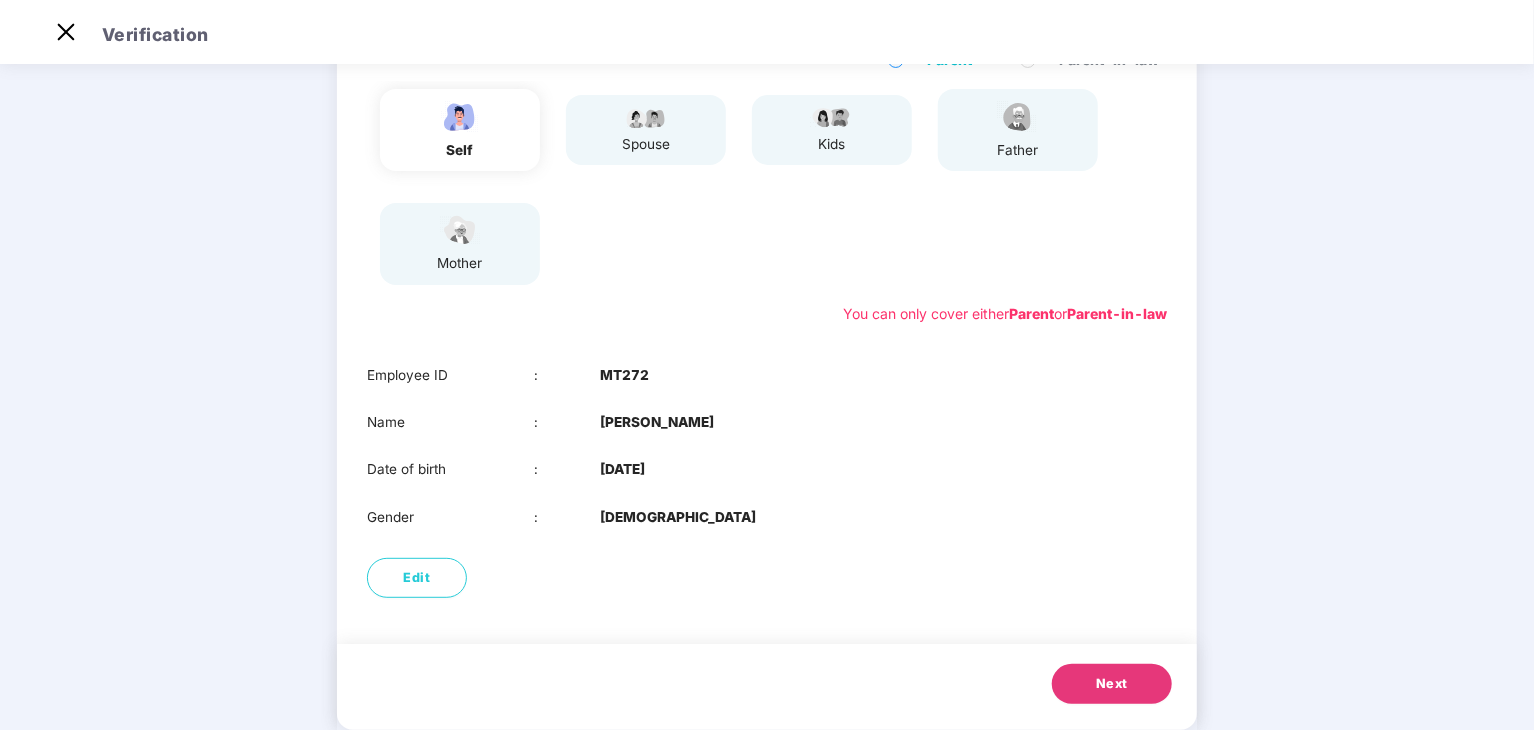 scroll, scrollTop: 211, scrollLeft: 0, axis: vertical 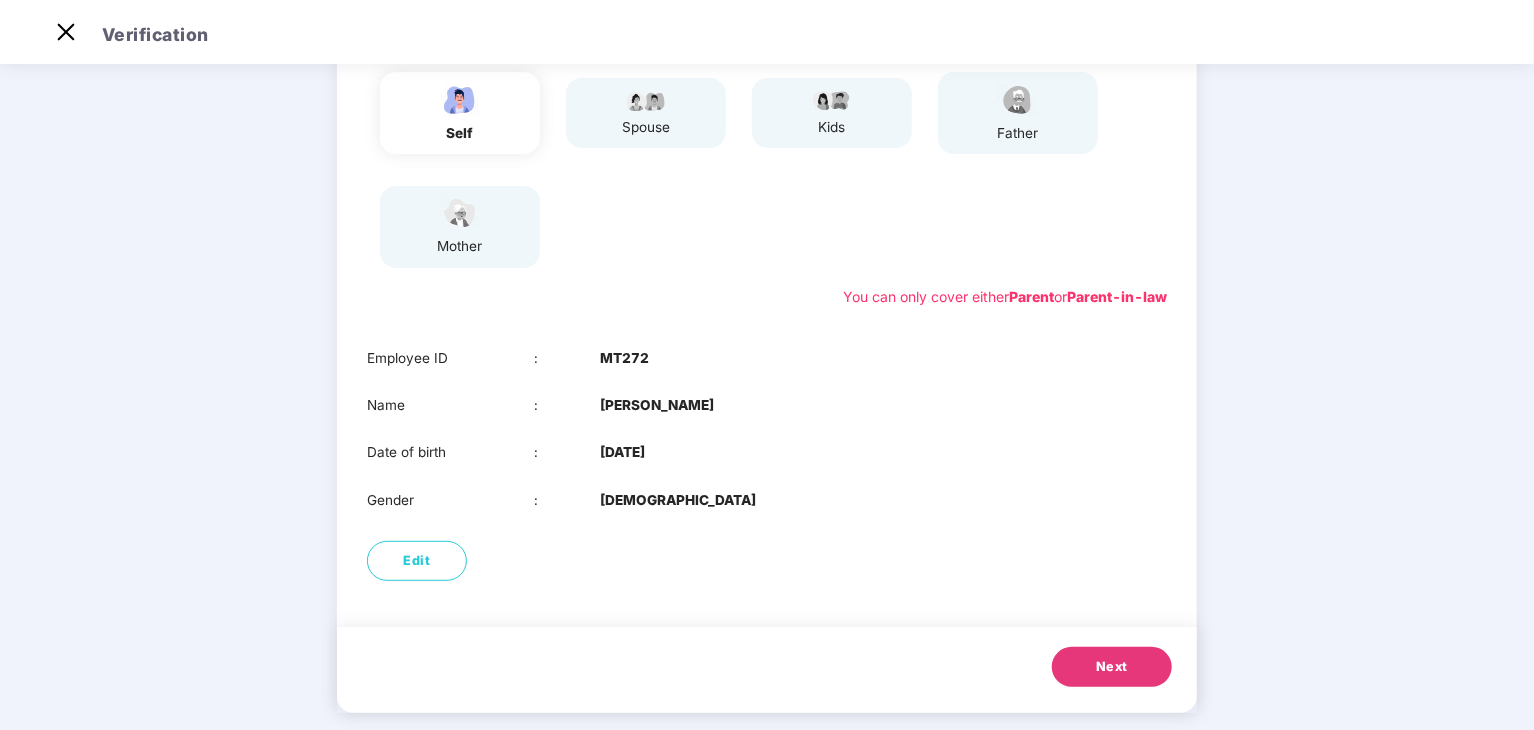 click on "Next" at bounding box center (1112, 667) 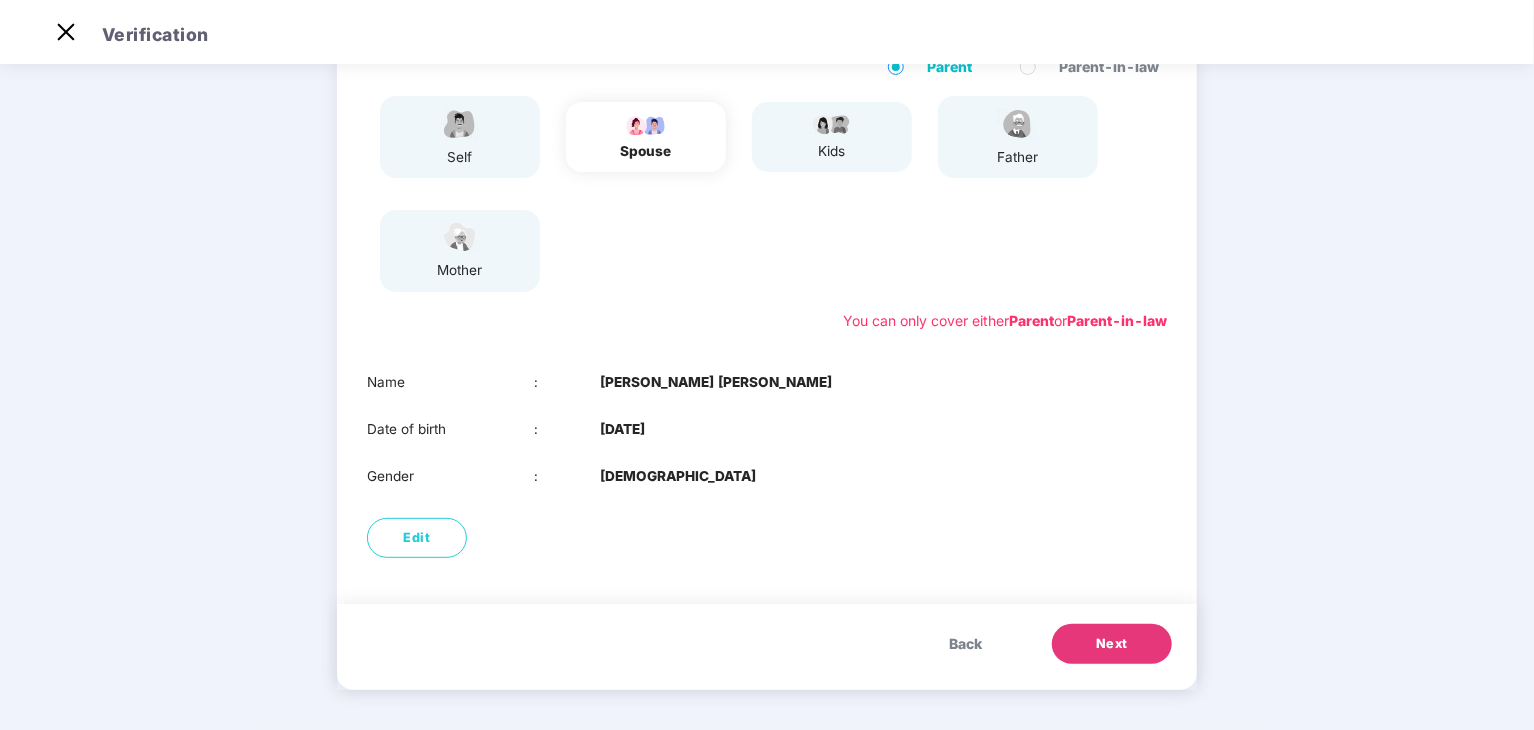 scroll, scrollTop: 187, scrollLeft: 0, axis: vertical 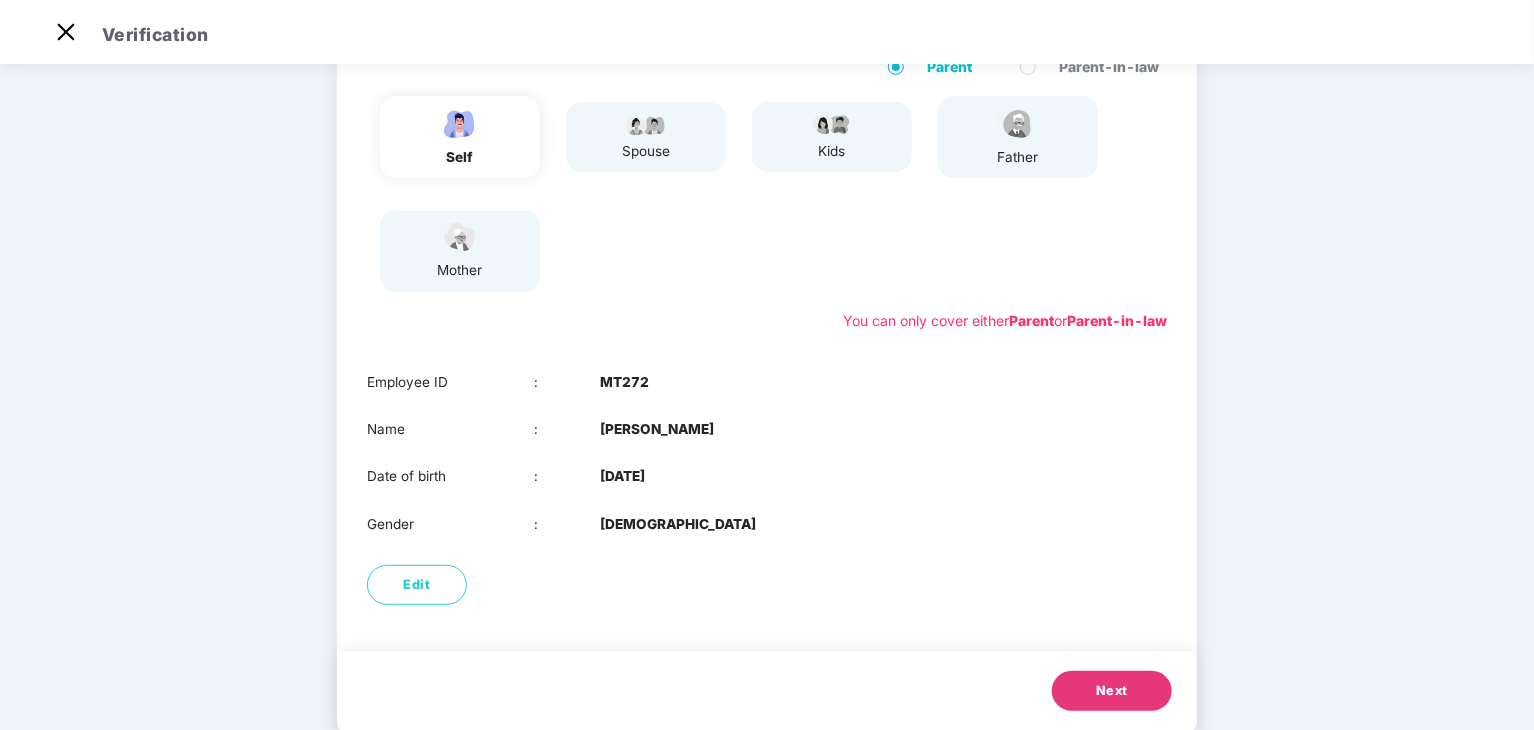 click on "Next" at bounding box center (1112, 691) 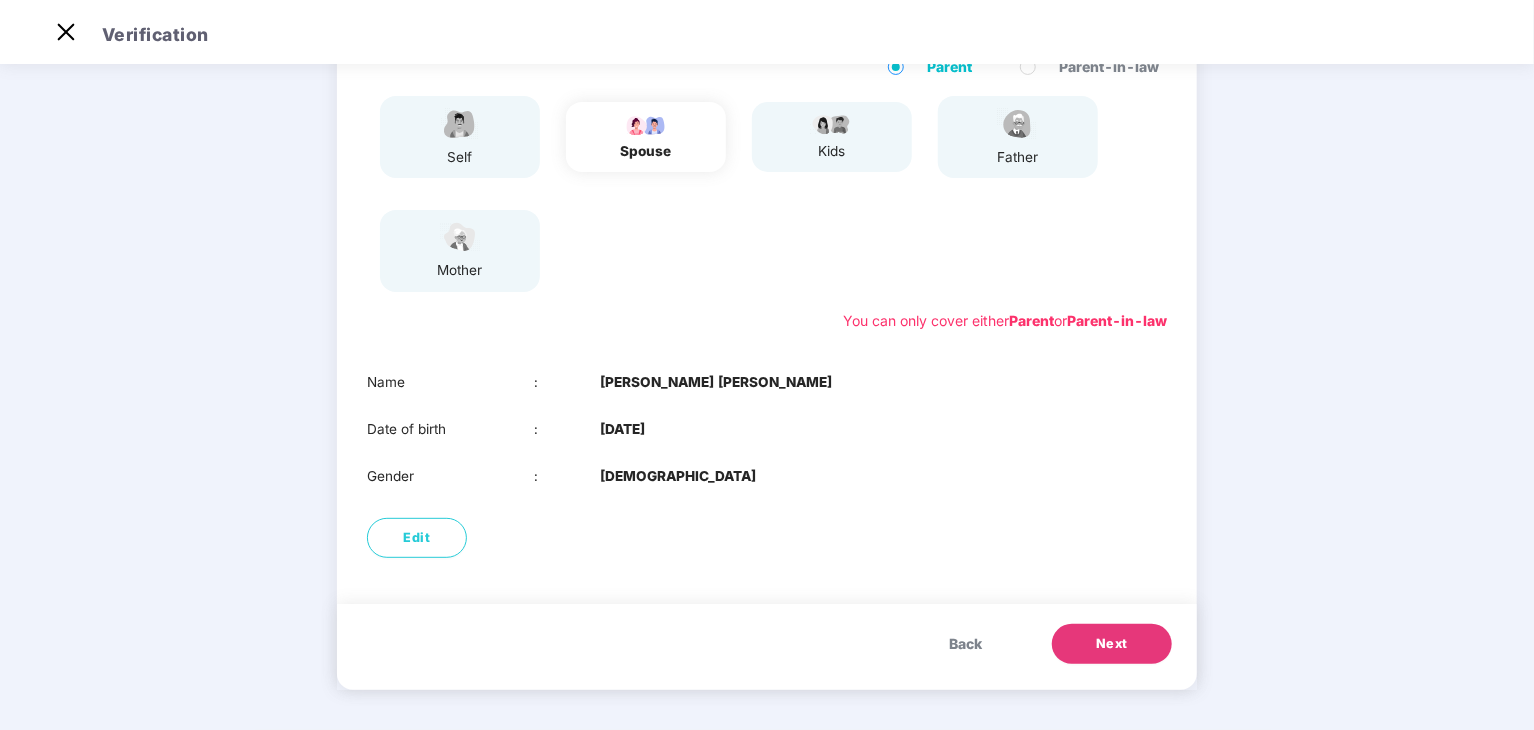 click on "Next" at bounding box center (1112, 644) 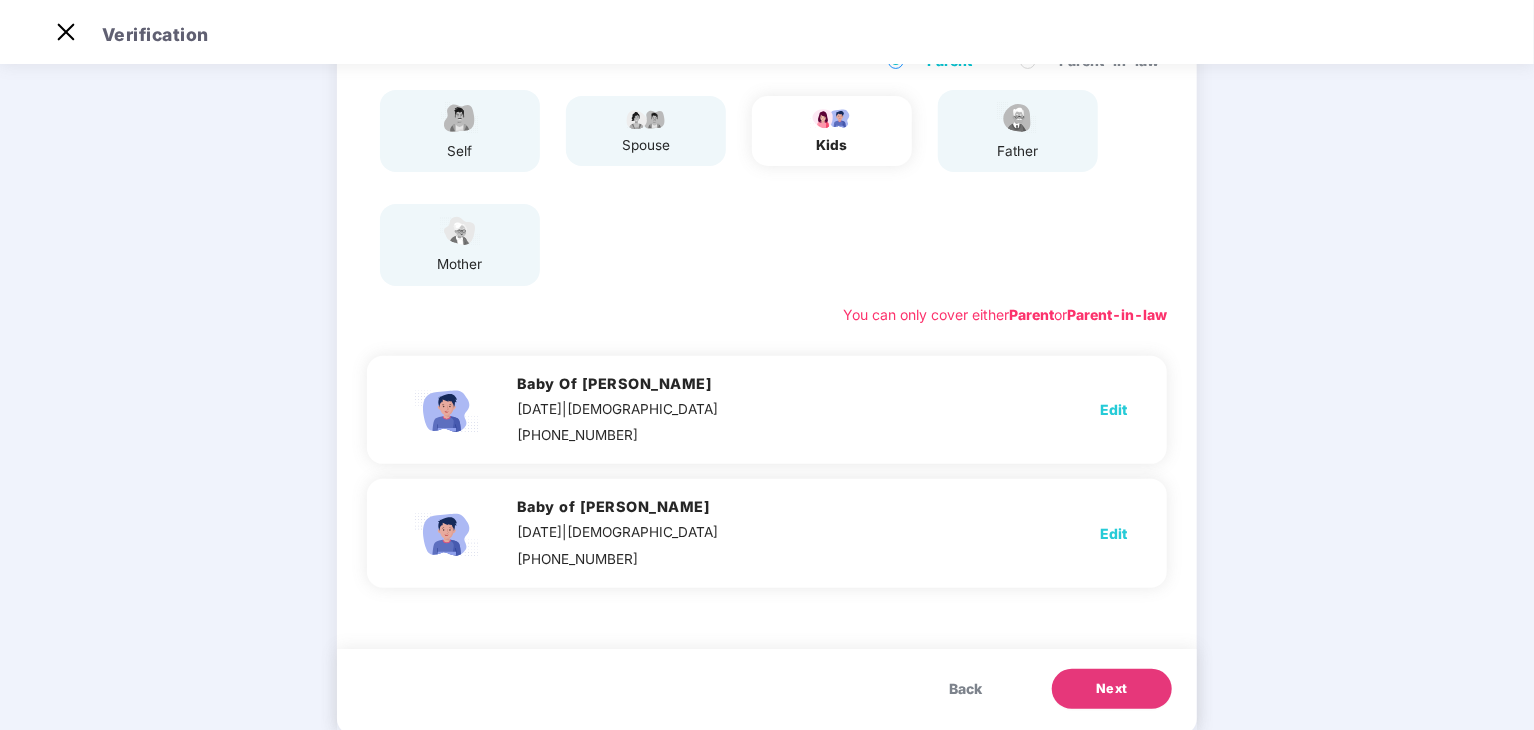 scroll, scrollTop: 194, scrollLeft: 0, axis: vertical 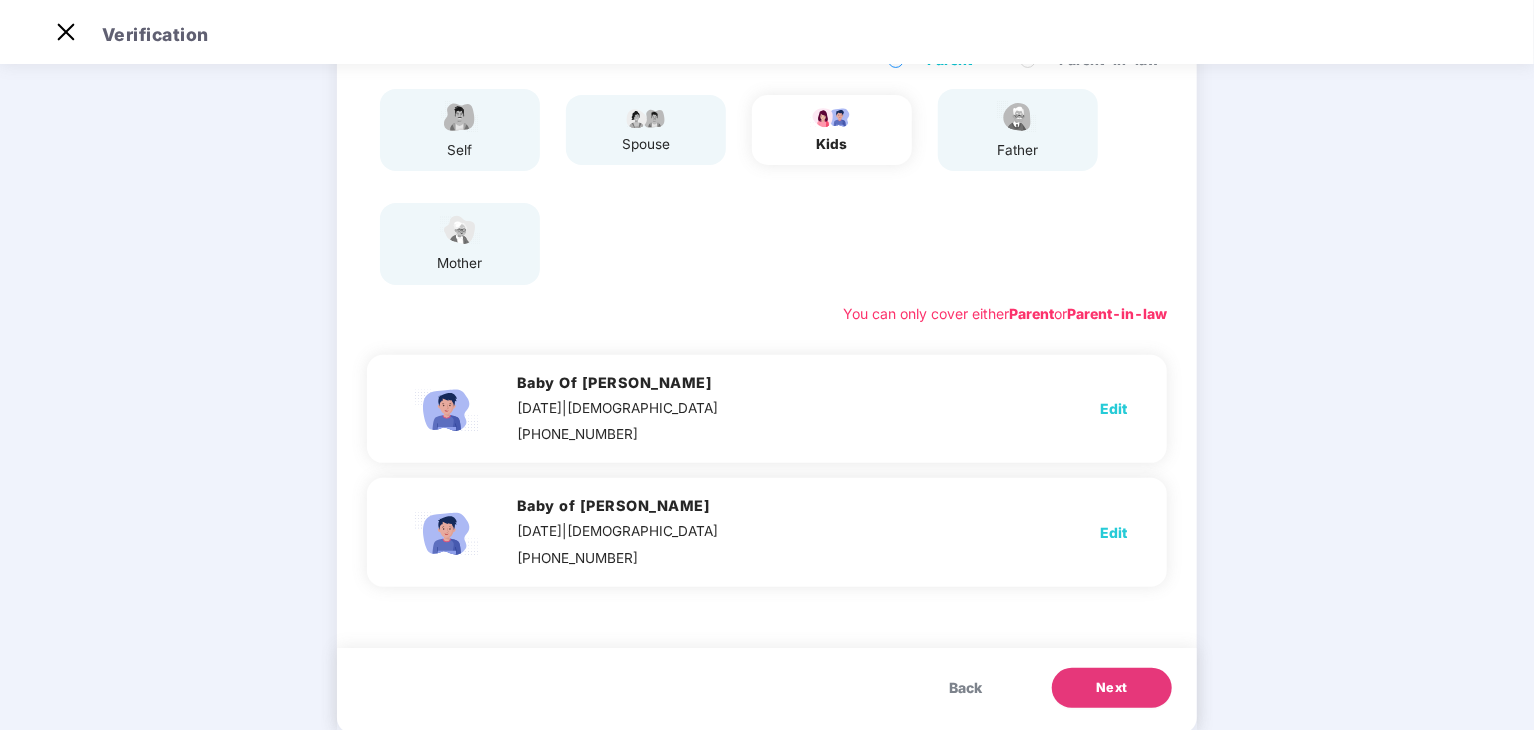 click on "Edit" at bounding box center (1113, 409) 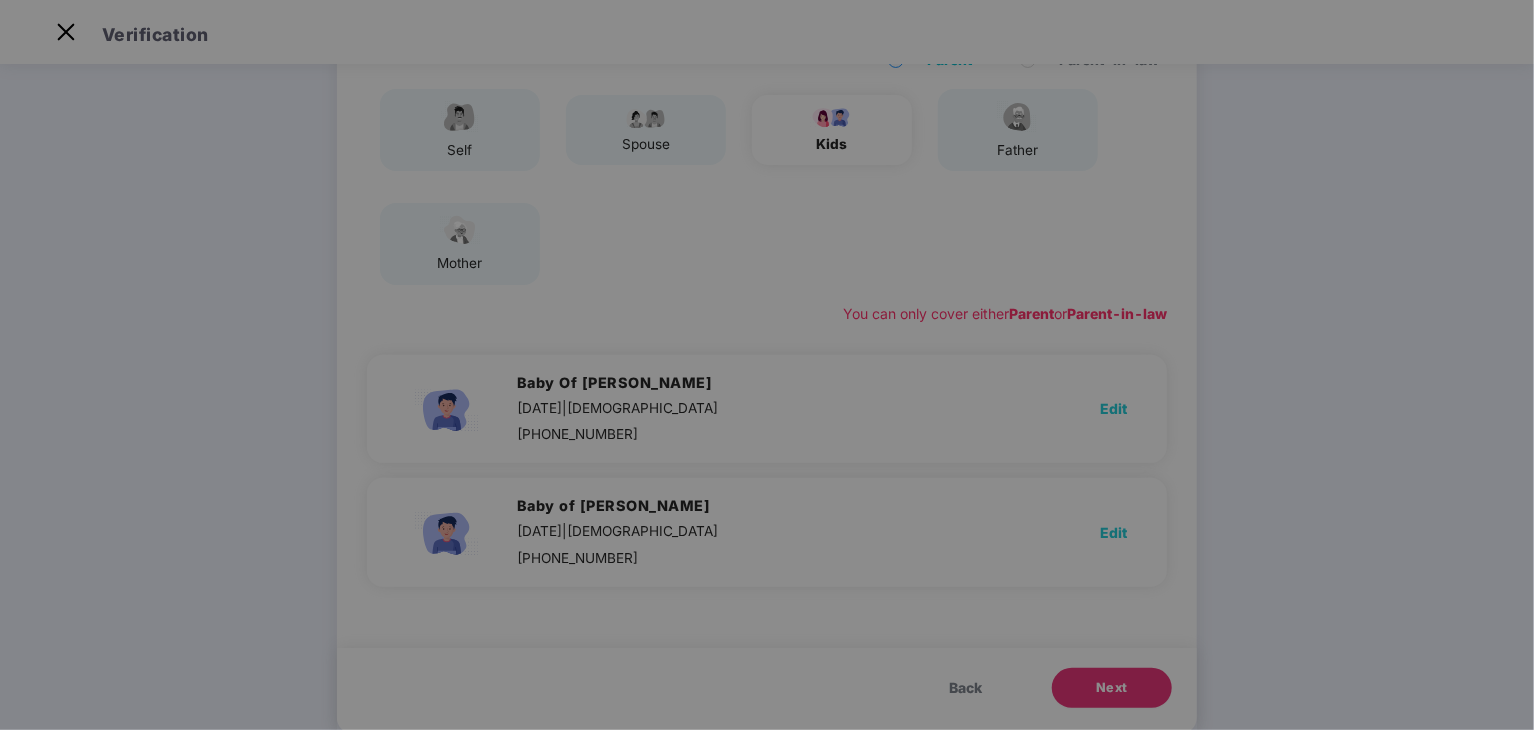 scroll, scrollTop: 0, scrollLeft: 0, axis: both 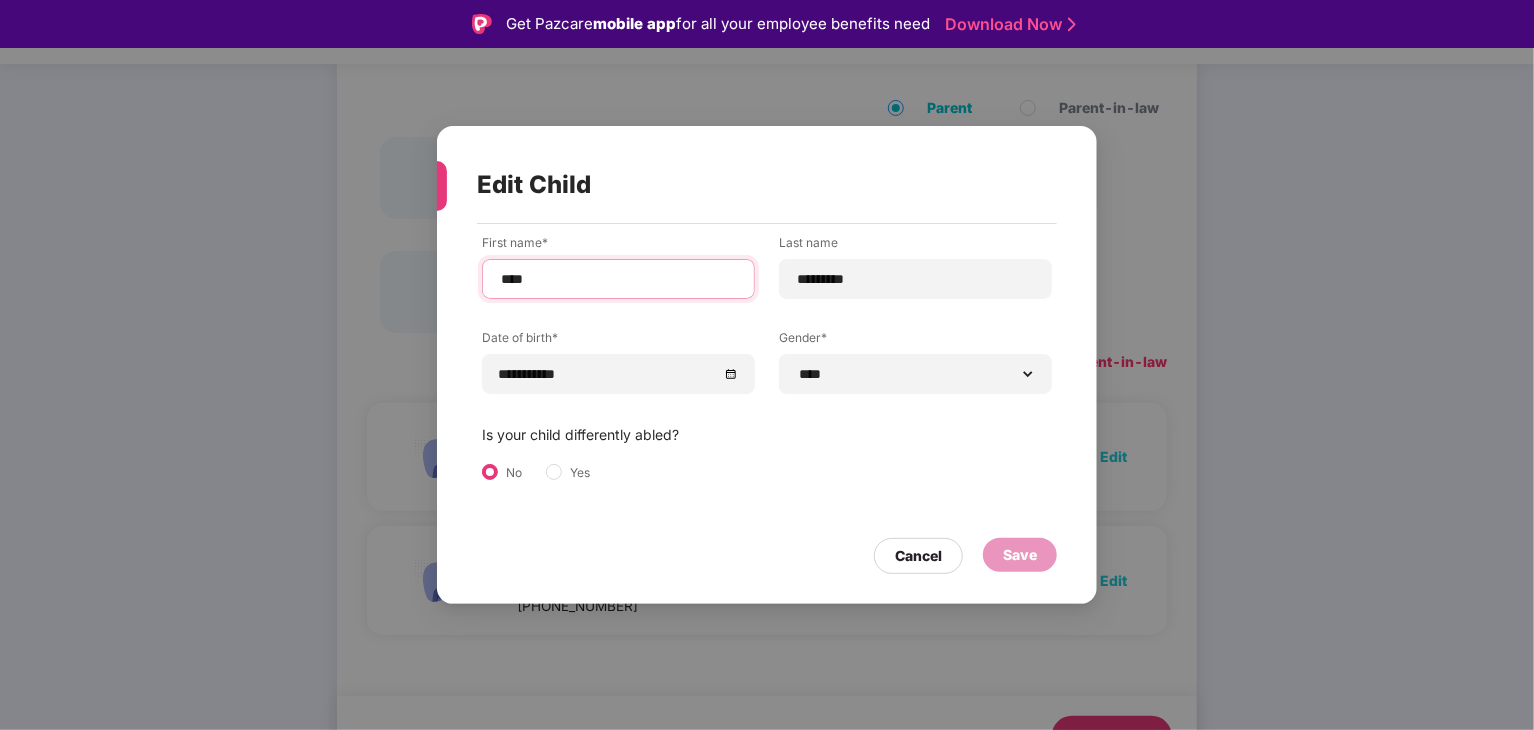 click on "****" at bounding box center (618, 279) 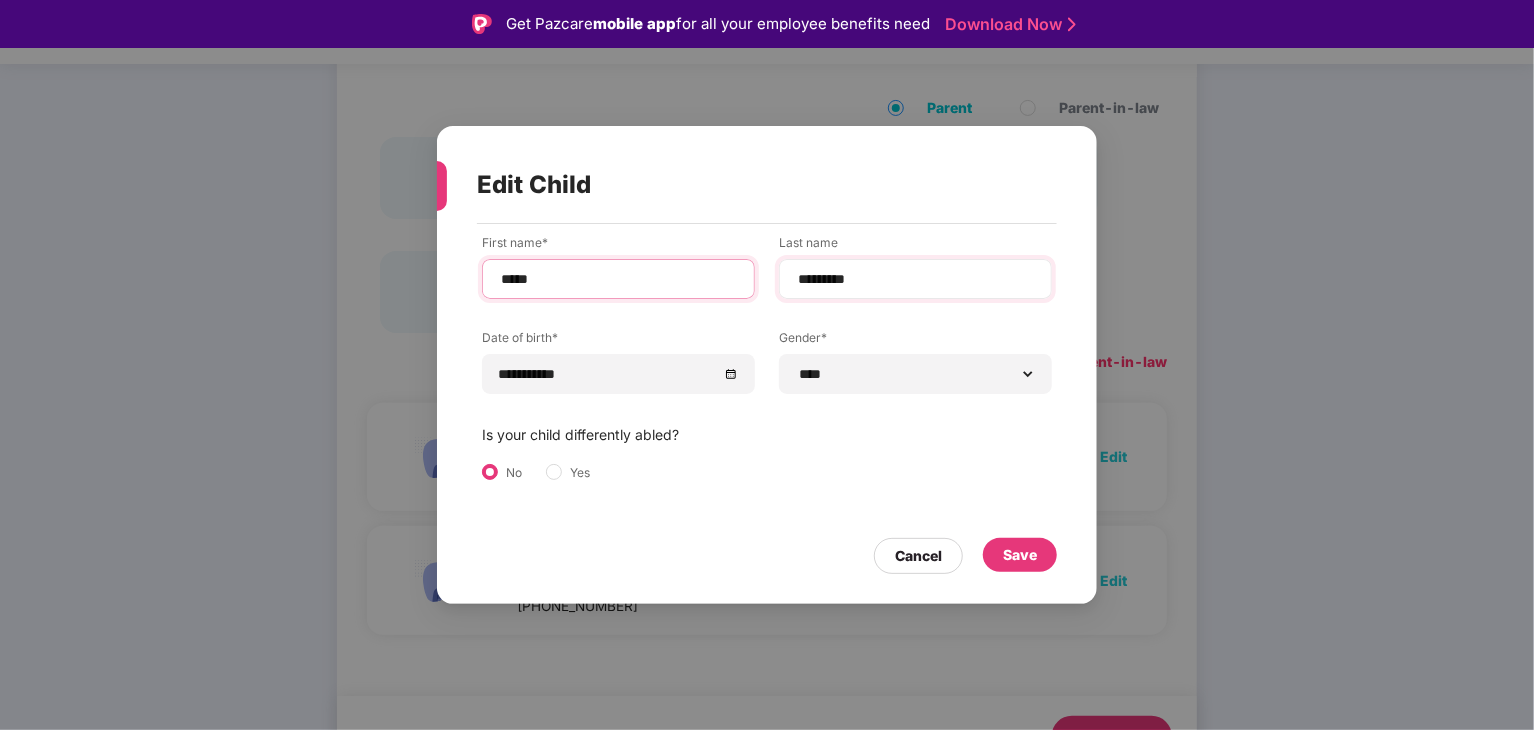 type on "*****" 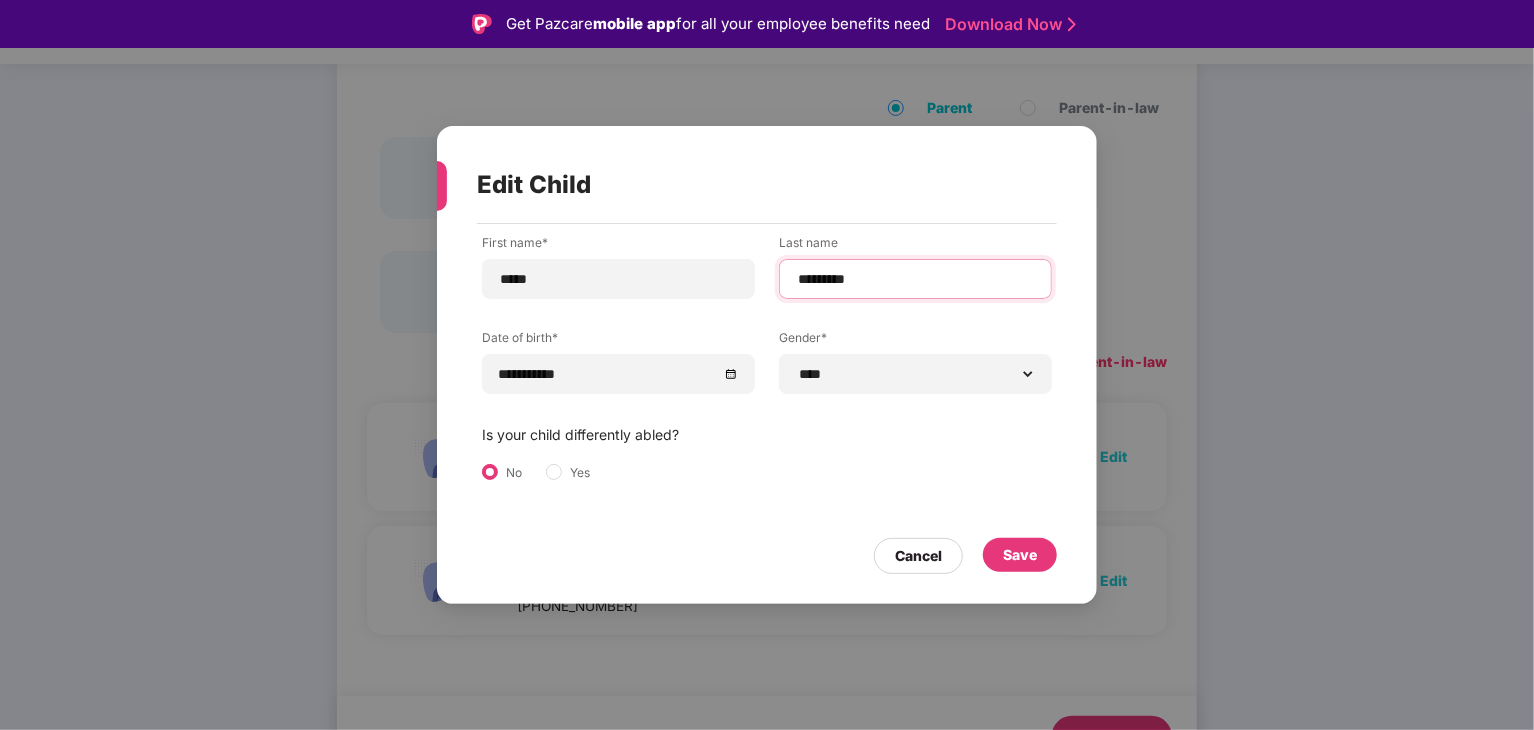 click on "*********" at bounding box center [915, 279] 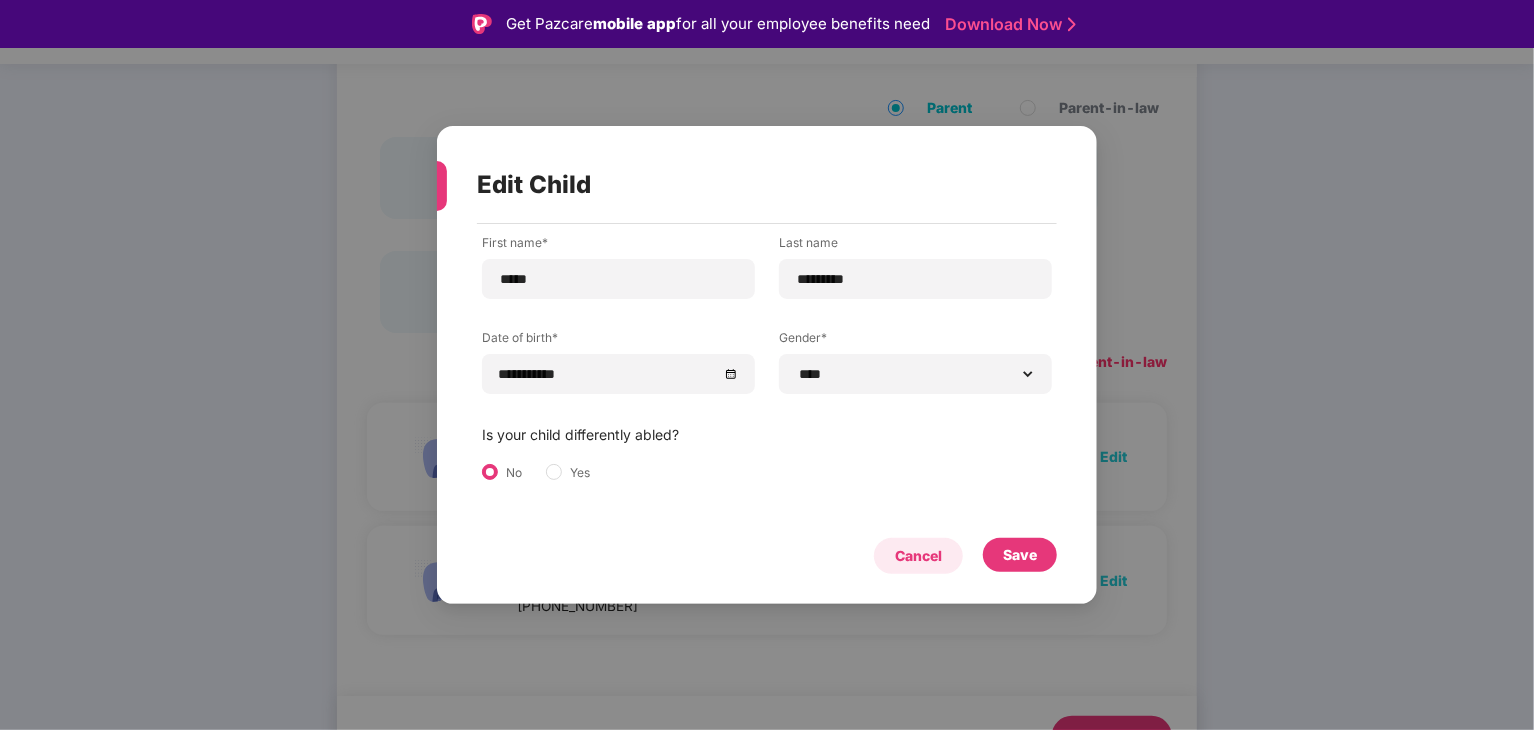 click on "Cancel" at bounding box center (918, 556) 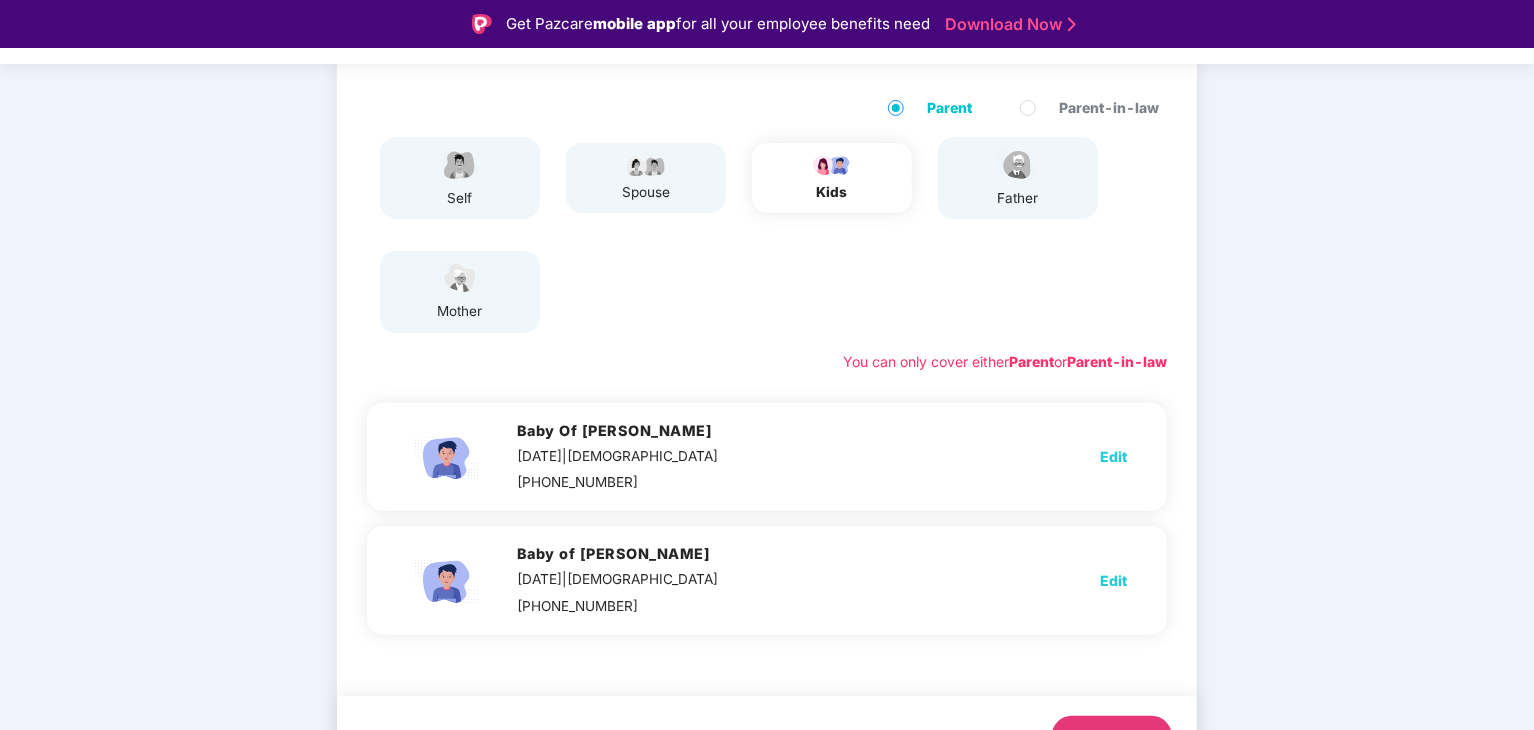 scroll, scrollTop: 238, scrollLeft: 0, axis: vertical 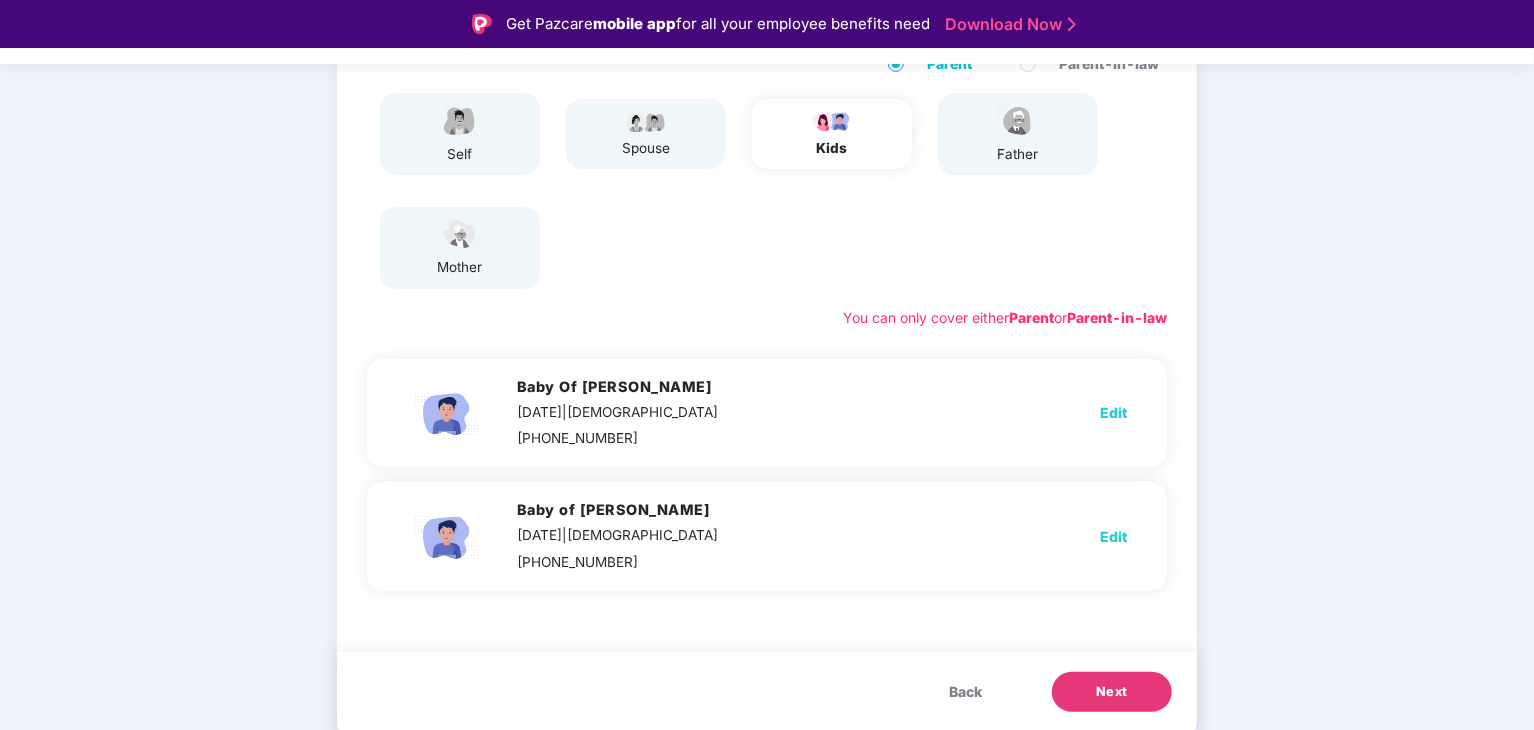 click on "Back" at bounding box center (965, 692) 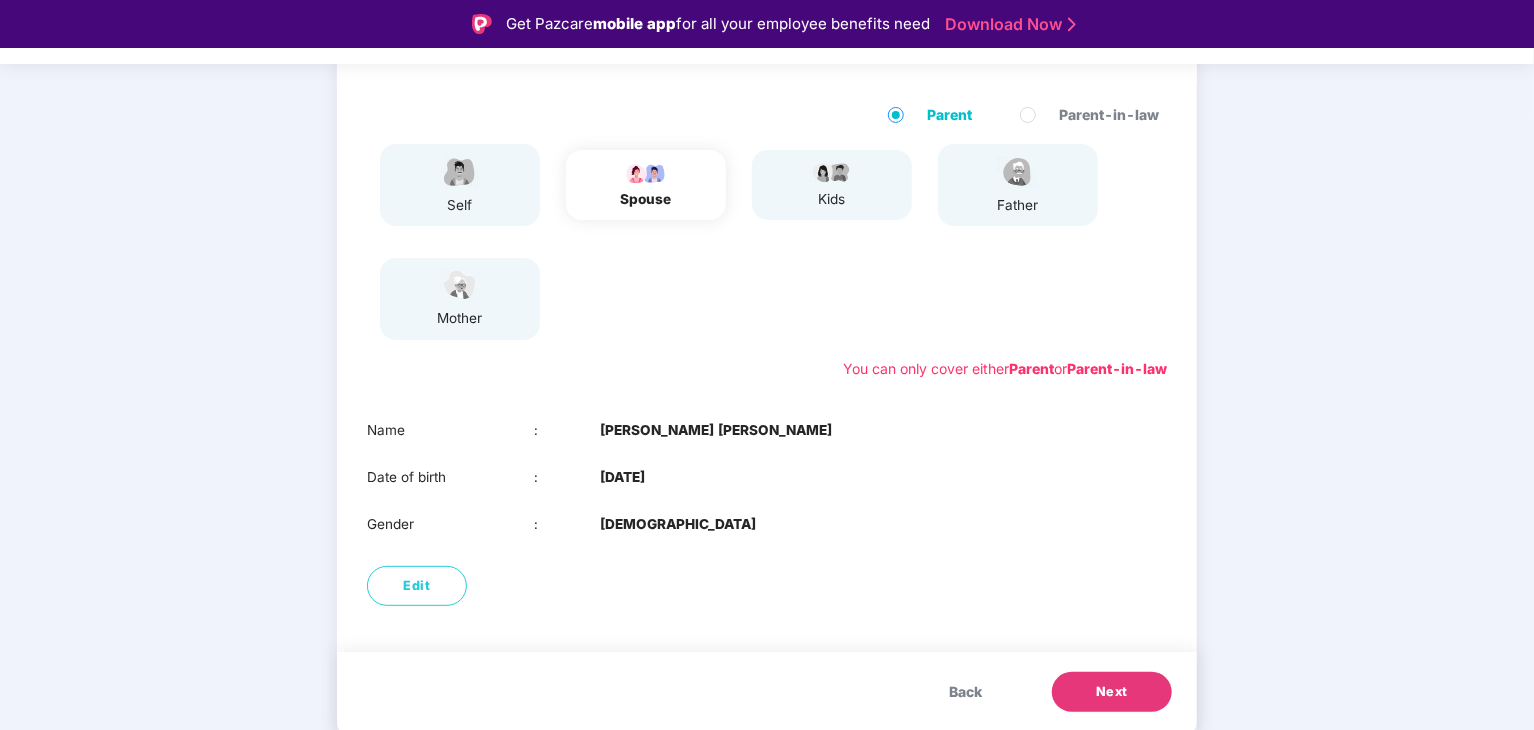 scroll, scrollTop: 48, scrollLeft: 0, axis: vertical 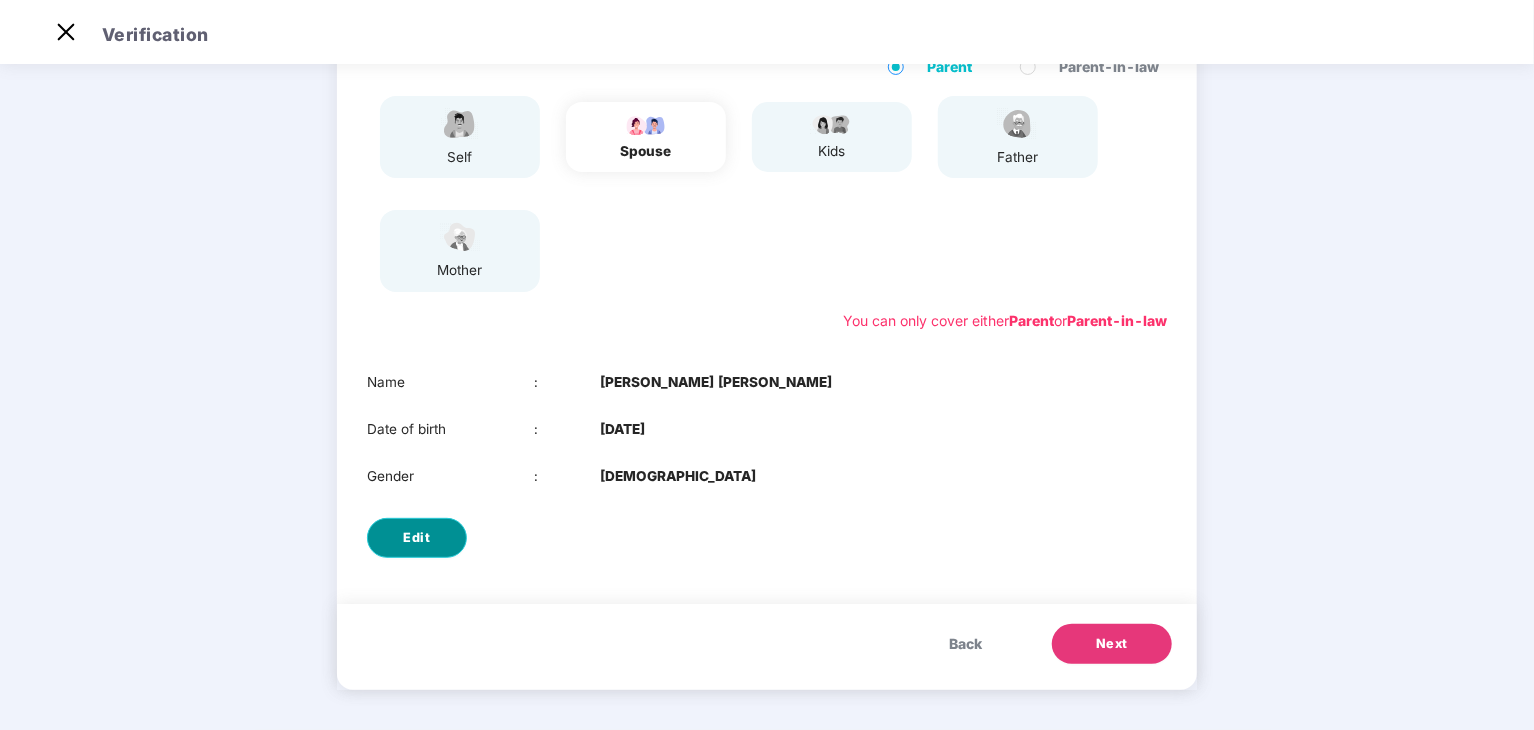 click on "Edit" at bounding box center (417, 538) 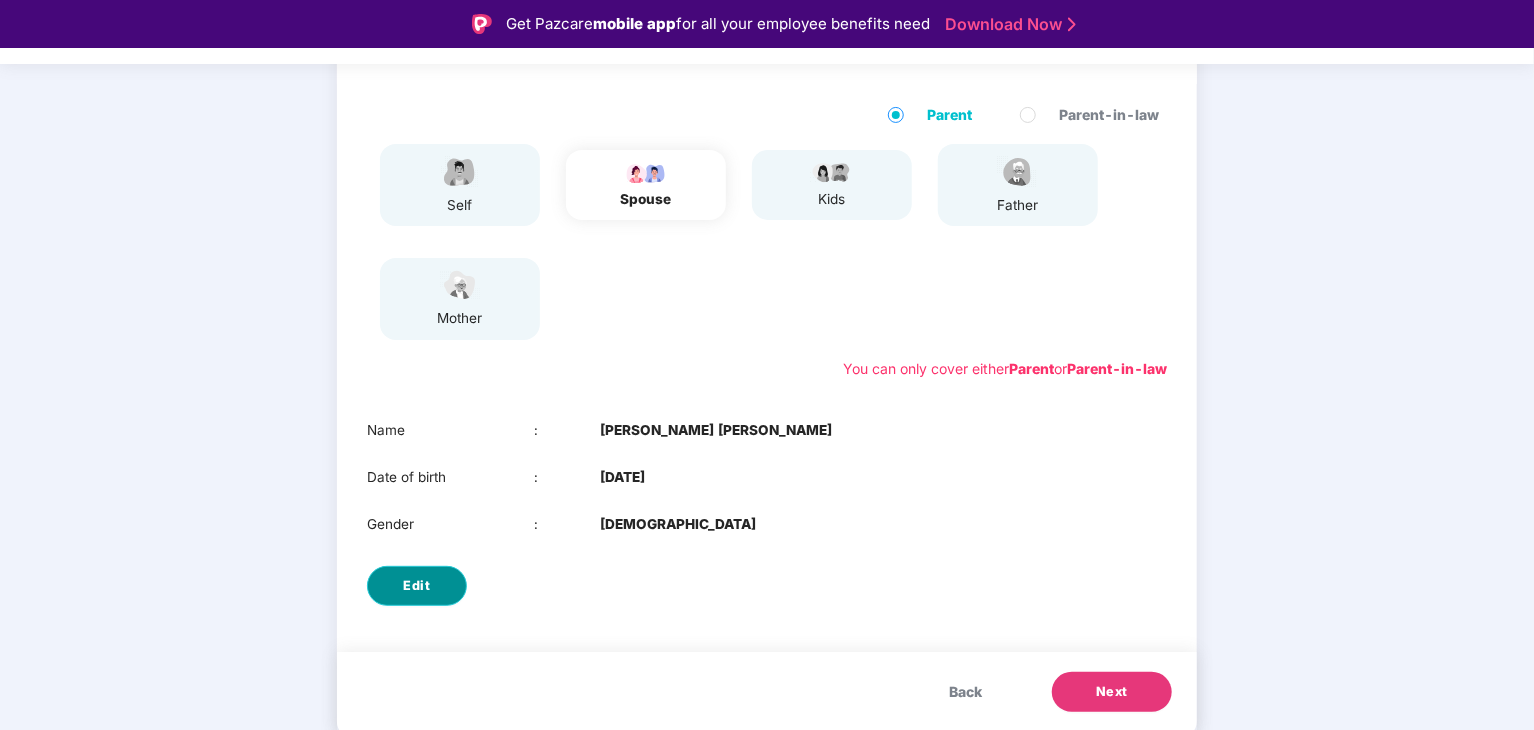select on "******" 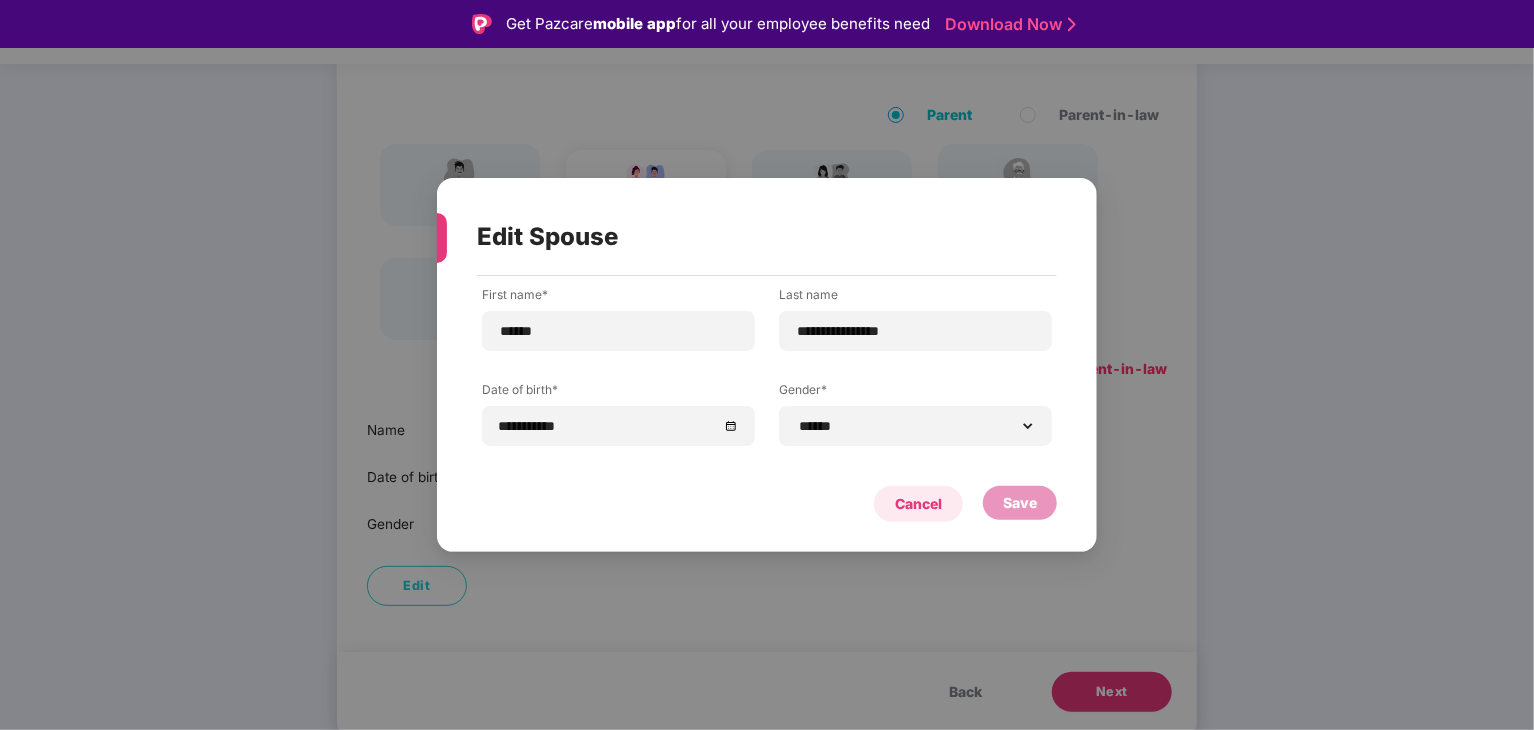 click on "Cancel" at bounding box center [918, 504] 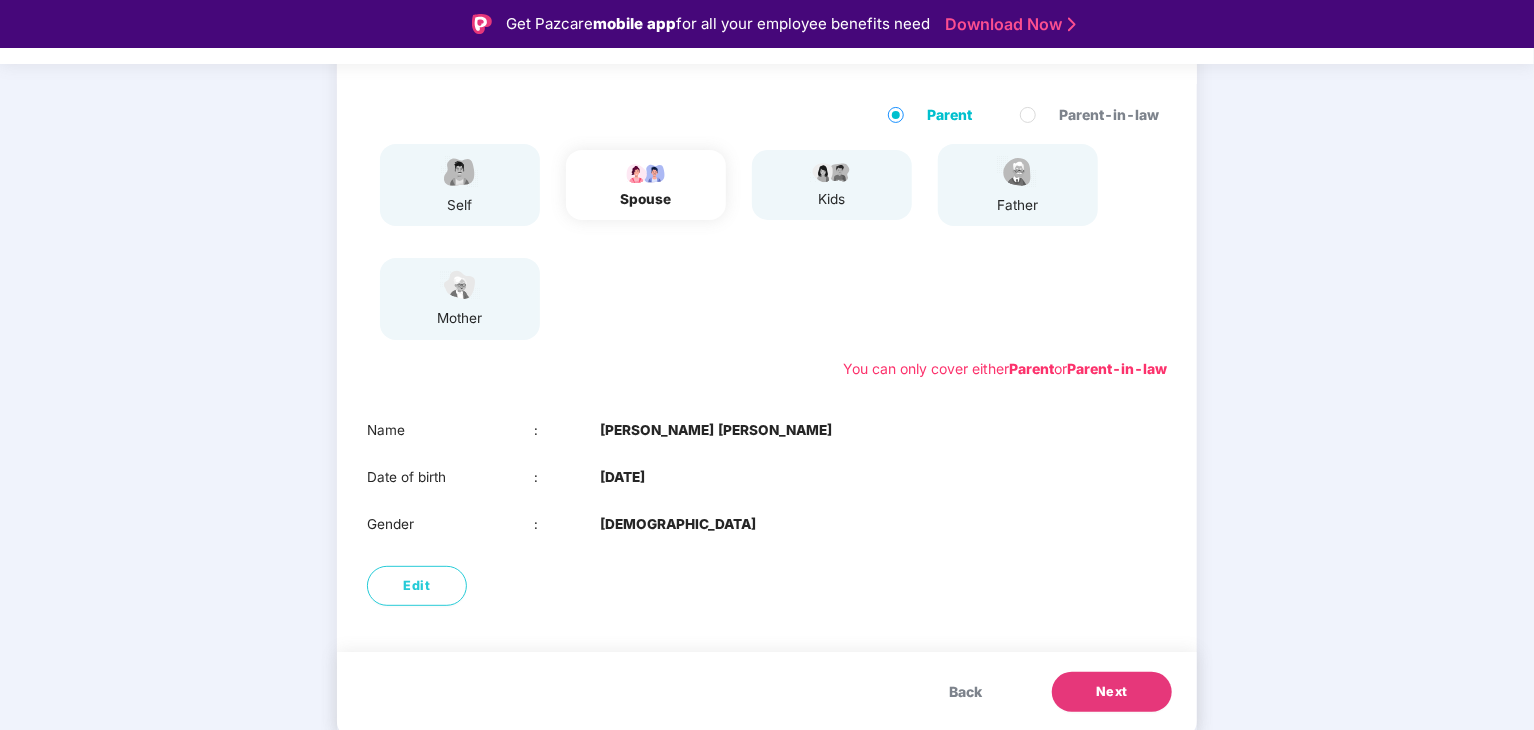 scroll, scrollTop: 48, scrollLeft: 0, axis: vertical 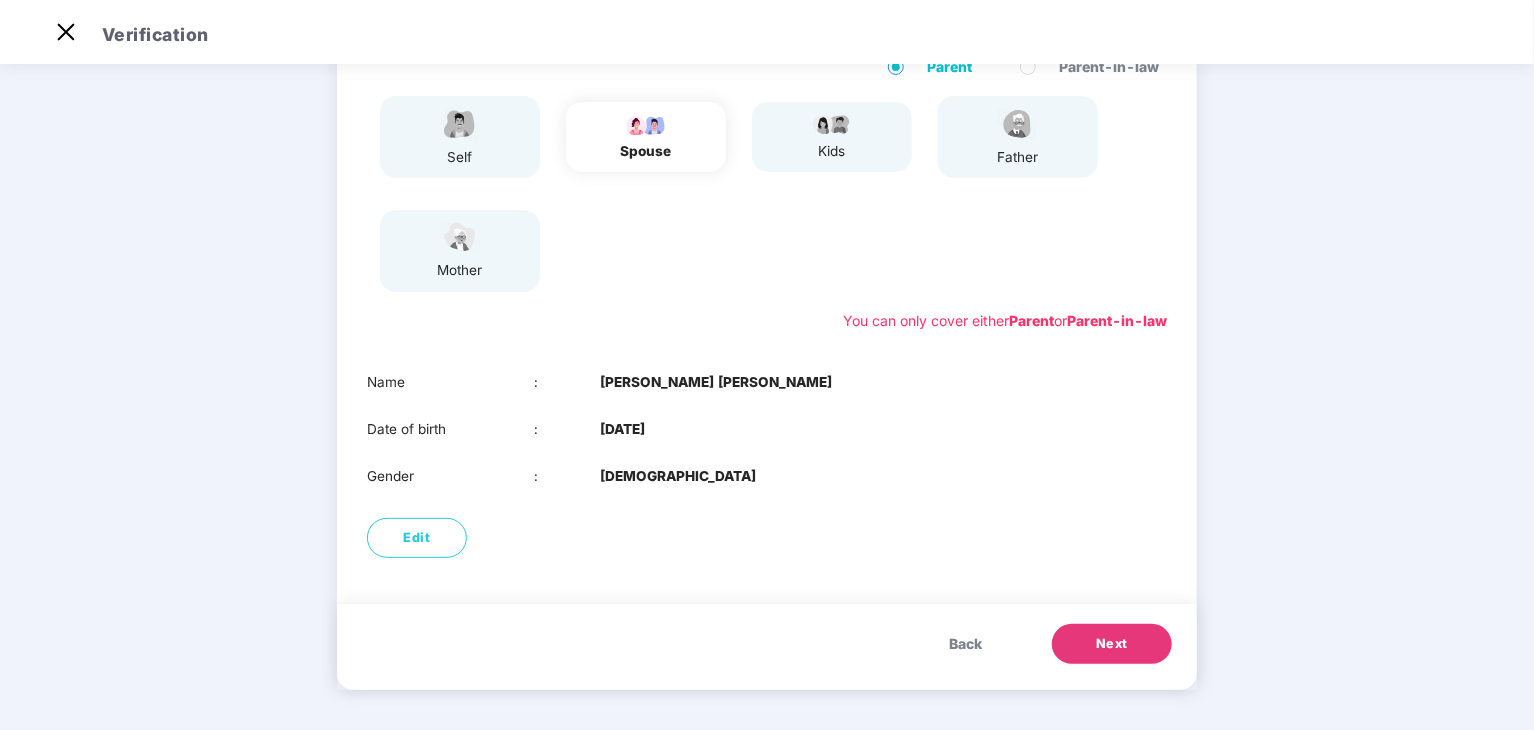 click on "Next" at bounding box center [1112, 644] 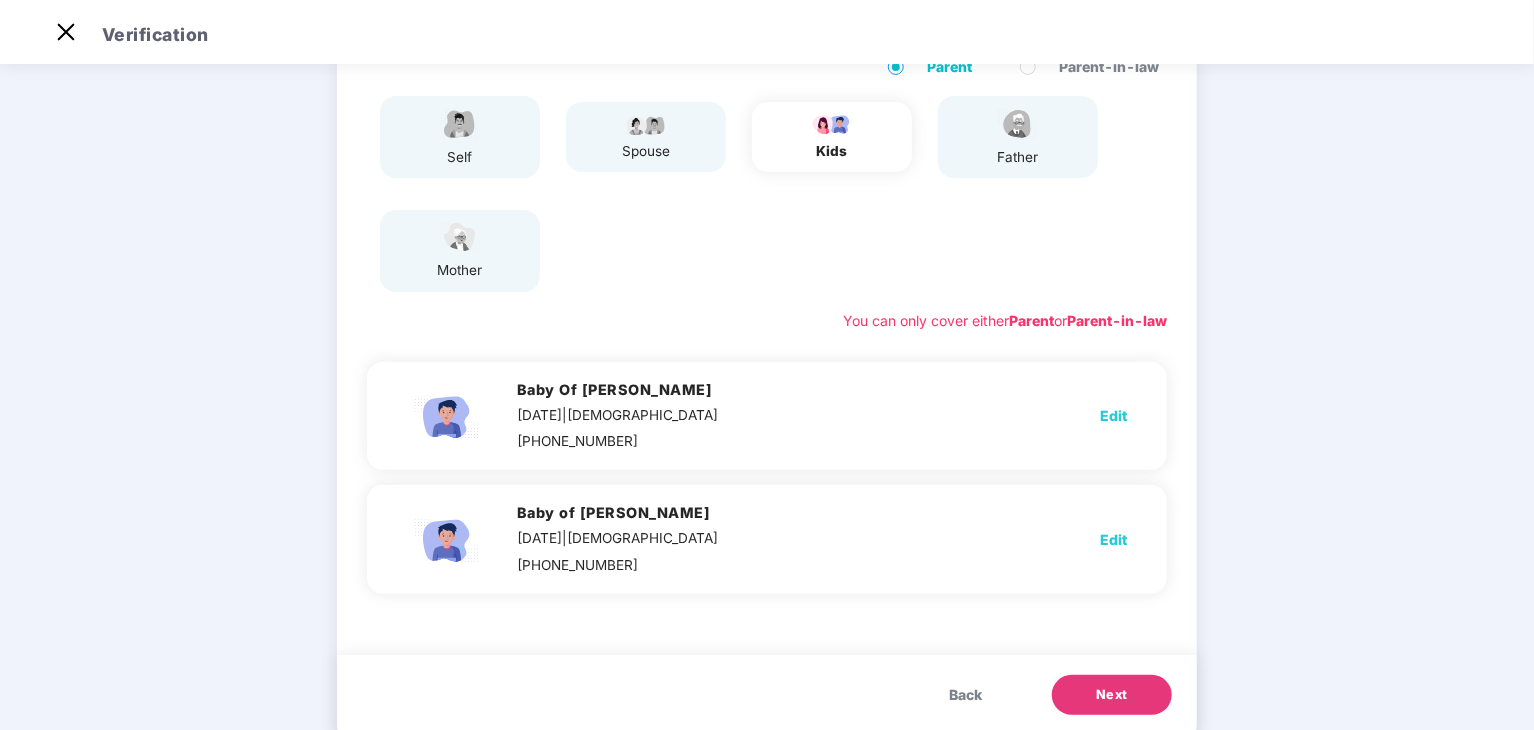 click on "Edit" at bounding box center (1113, 416) 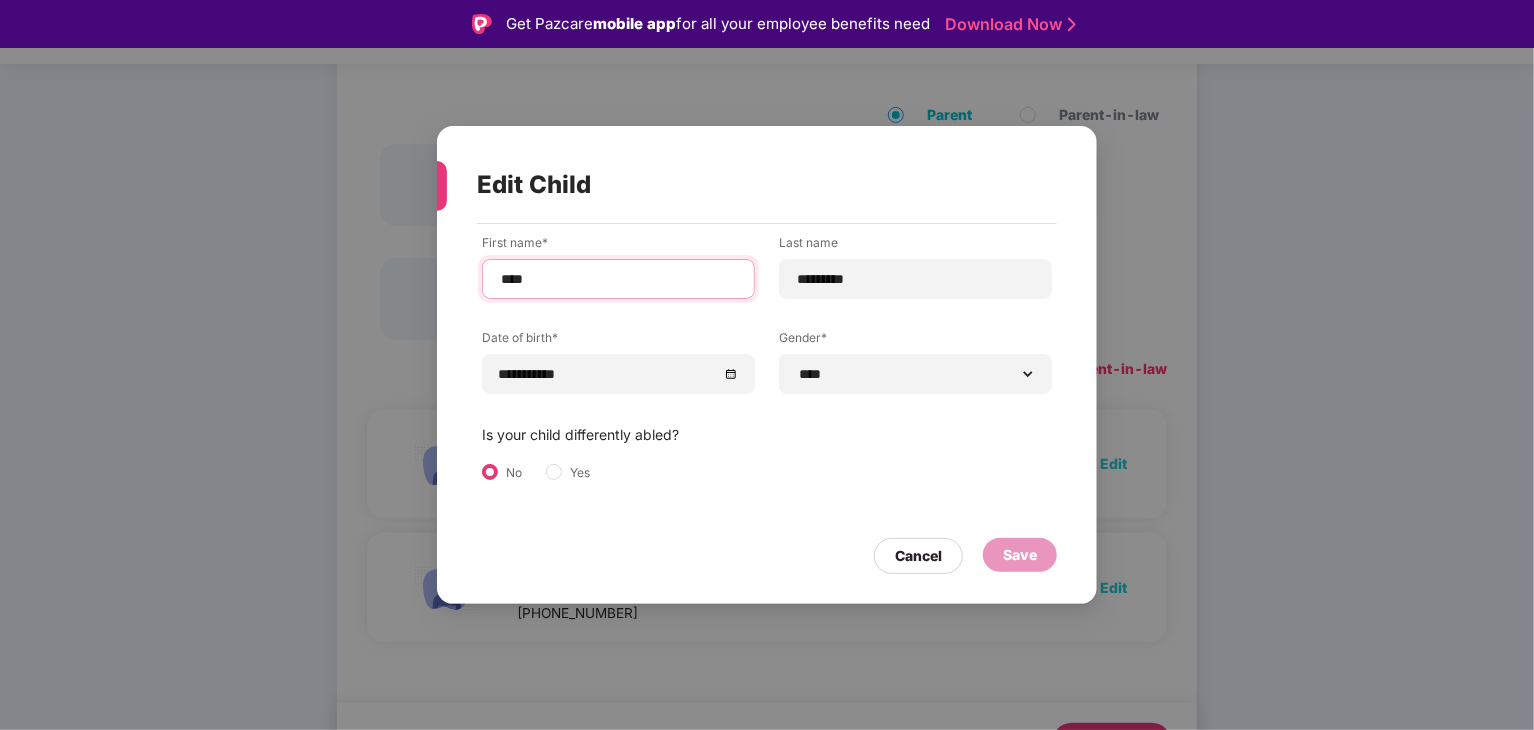 click on "****" at bounding box center [618, 279] 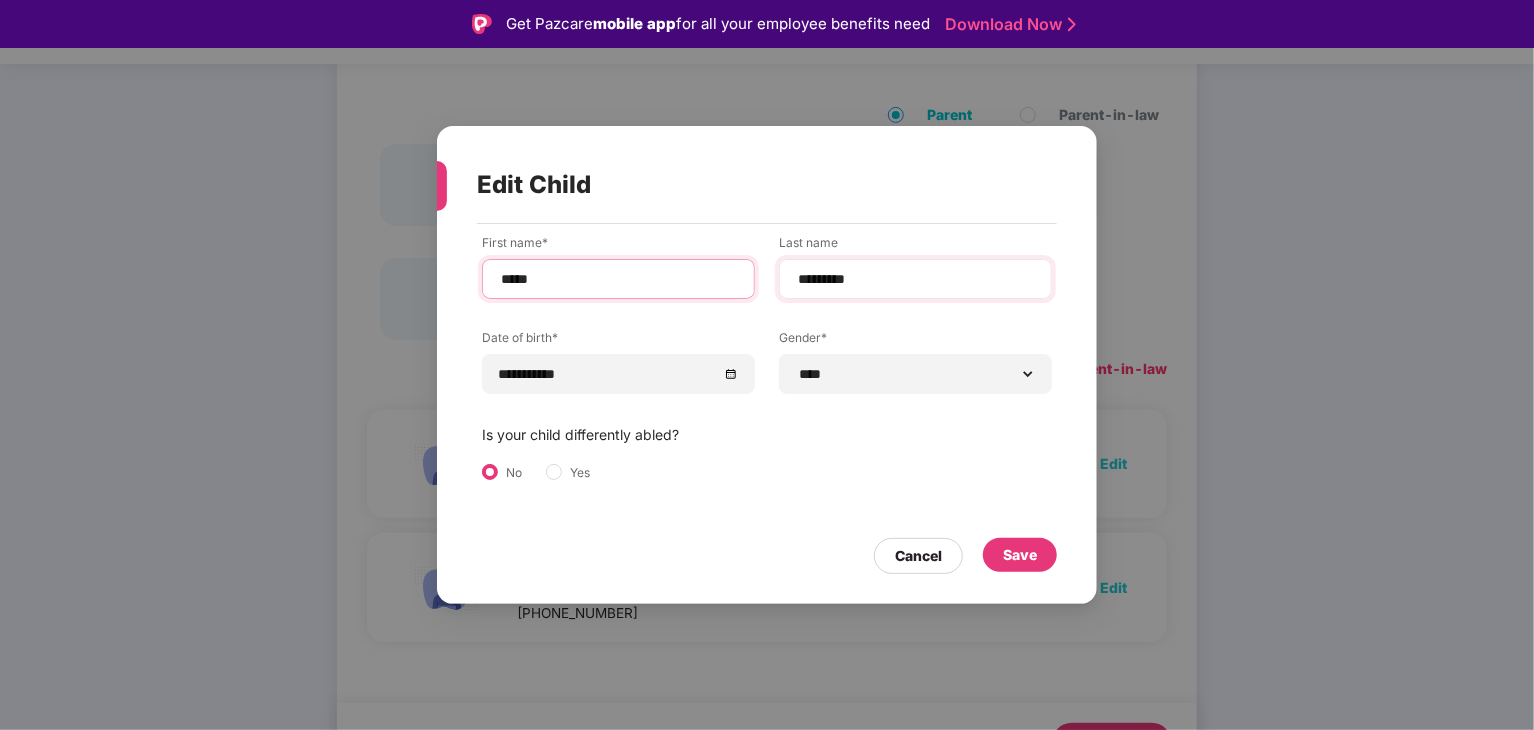 type on "*****" 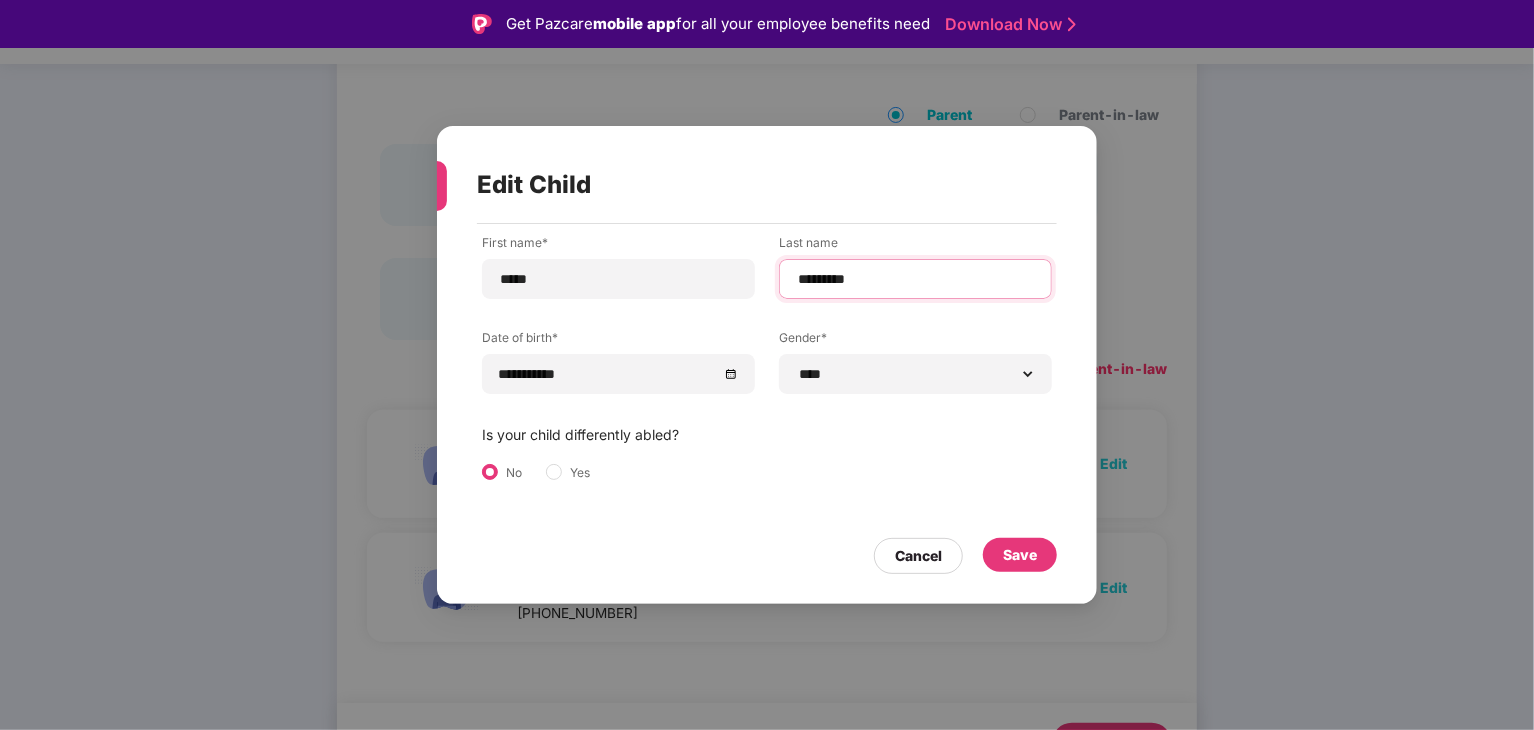 click on "*********" at bounding box center (915, 279) 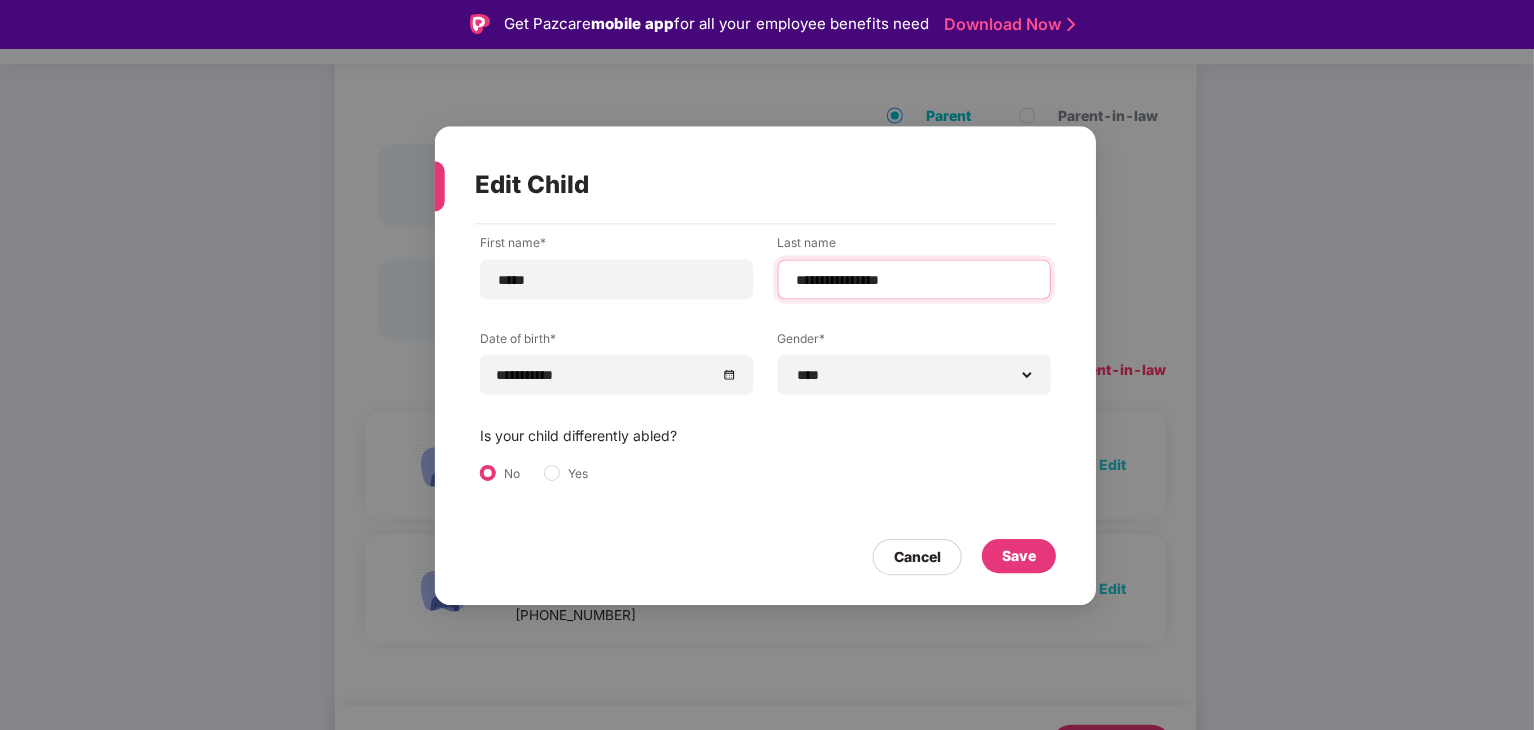 scroll, scrollTop: 0, scrollLeft: 0, axis: both 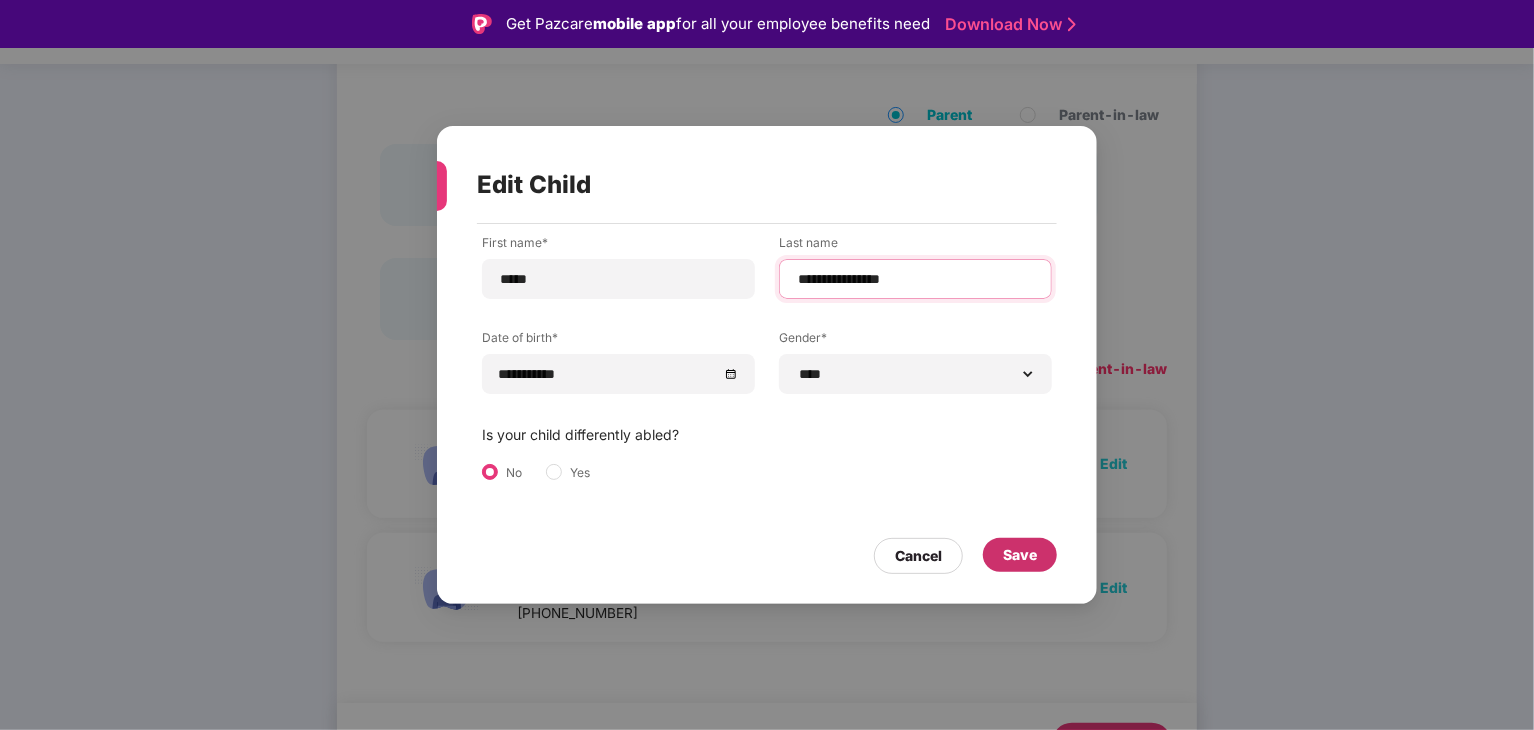 type on "**********" 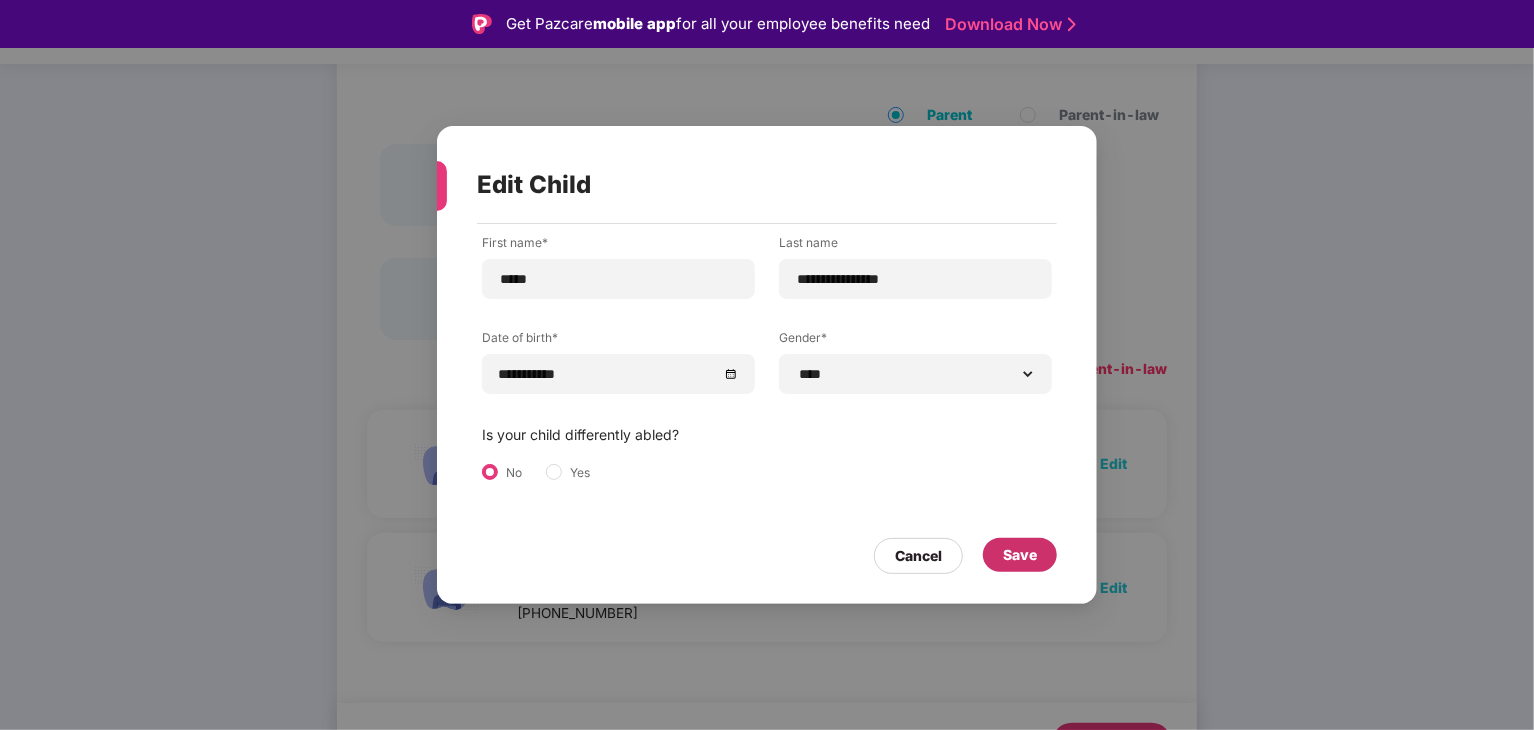 click on "Save" at bounding box center (1020, 555) 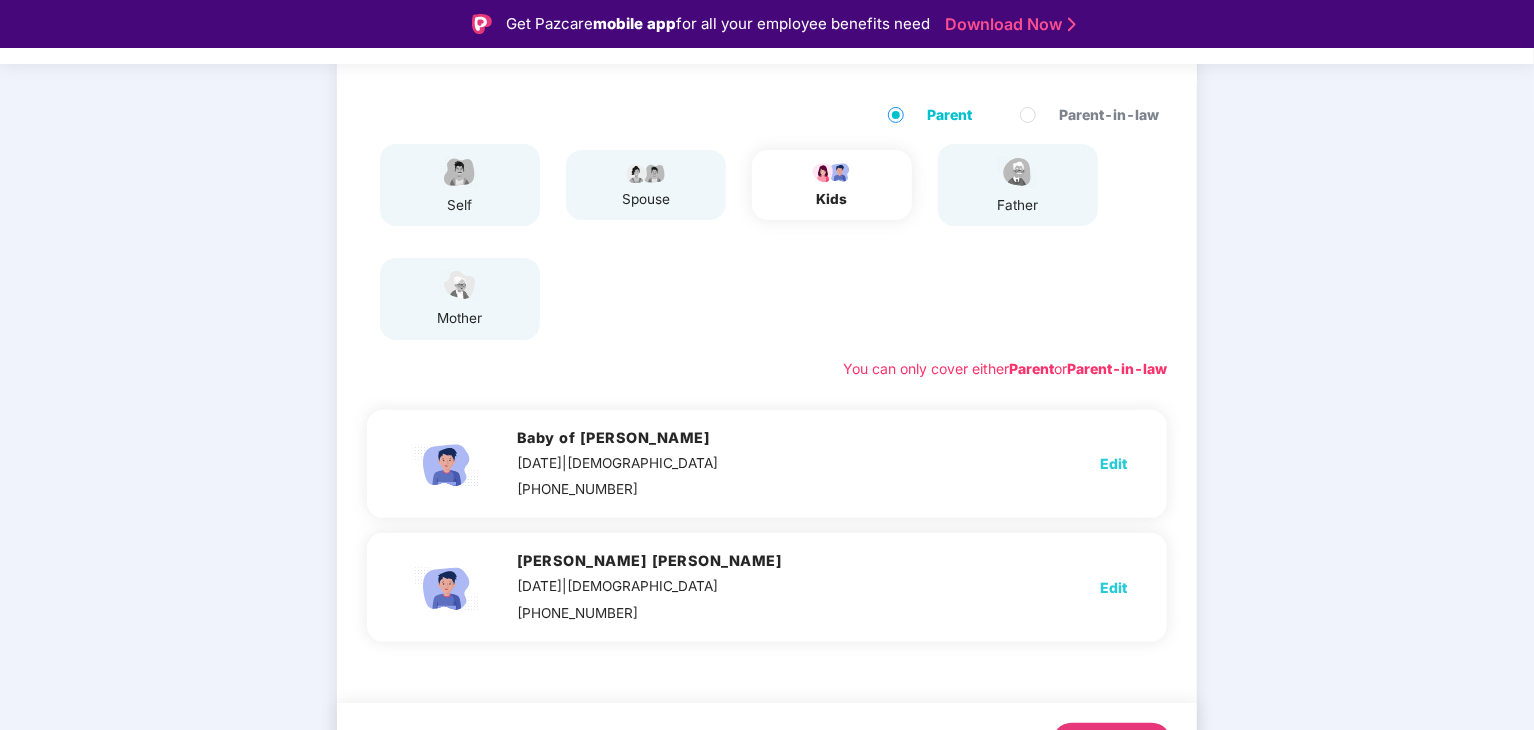 scroll, scrollTop: 238, scrollLeft: 0, axis: vertical 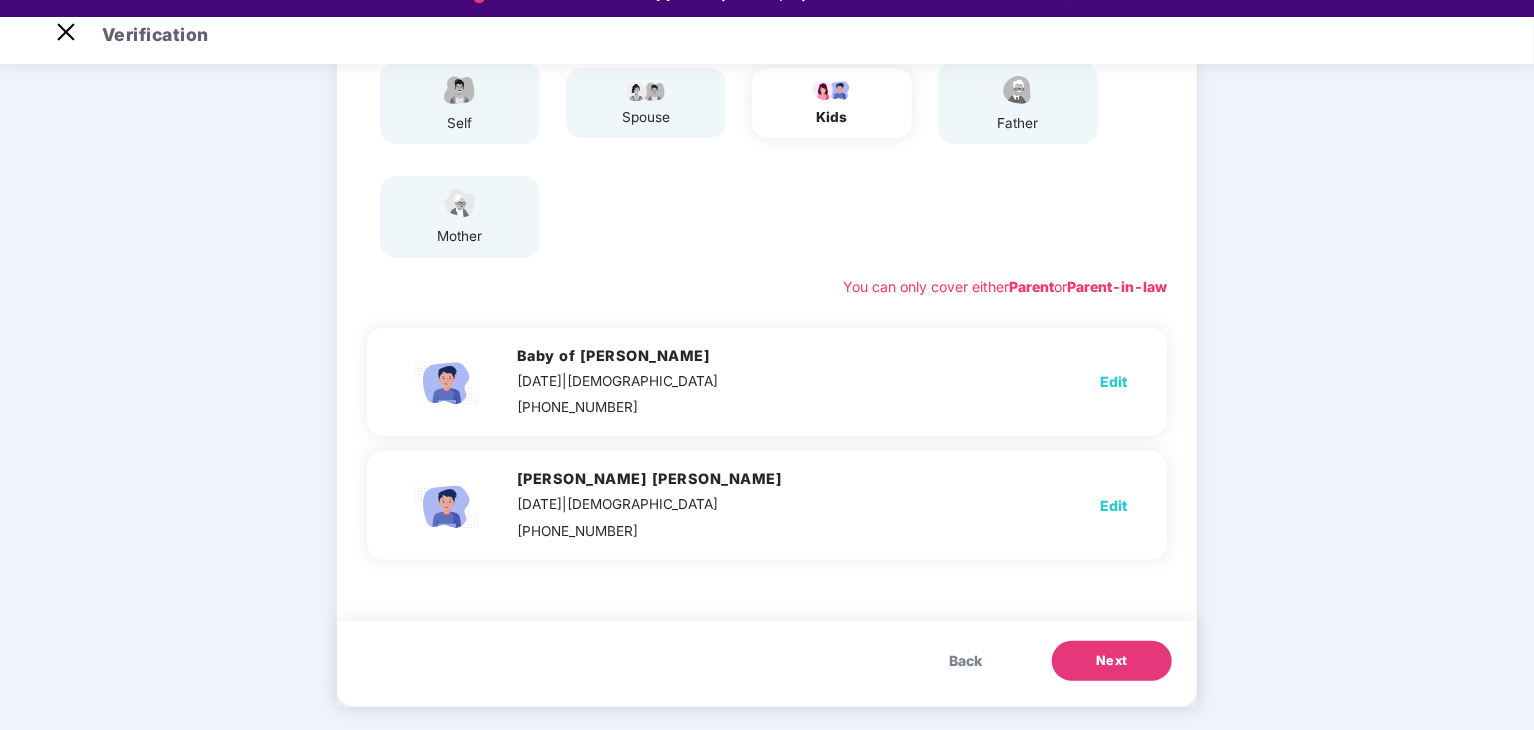 click on "Next" at bounding box center [1112, 661] 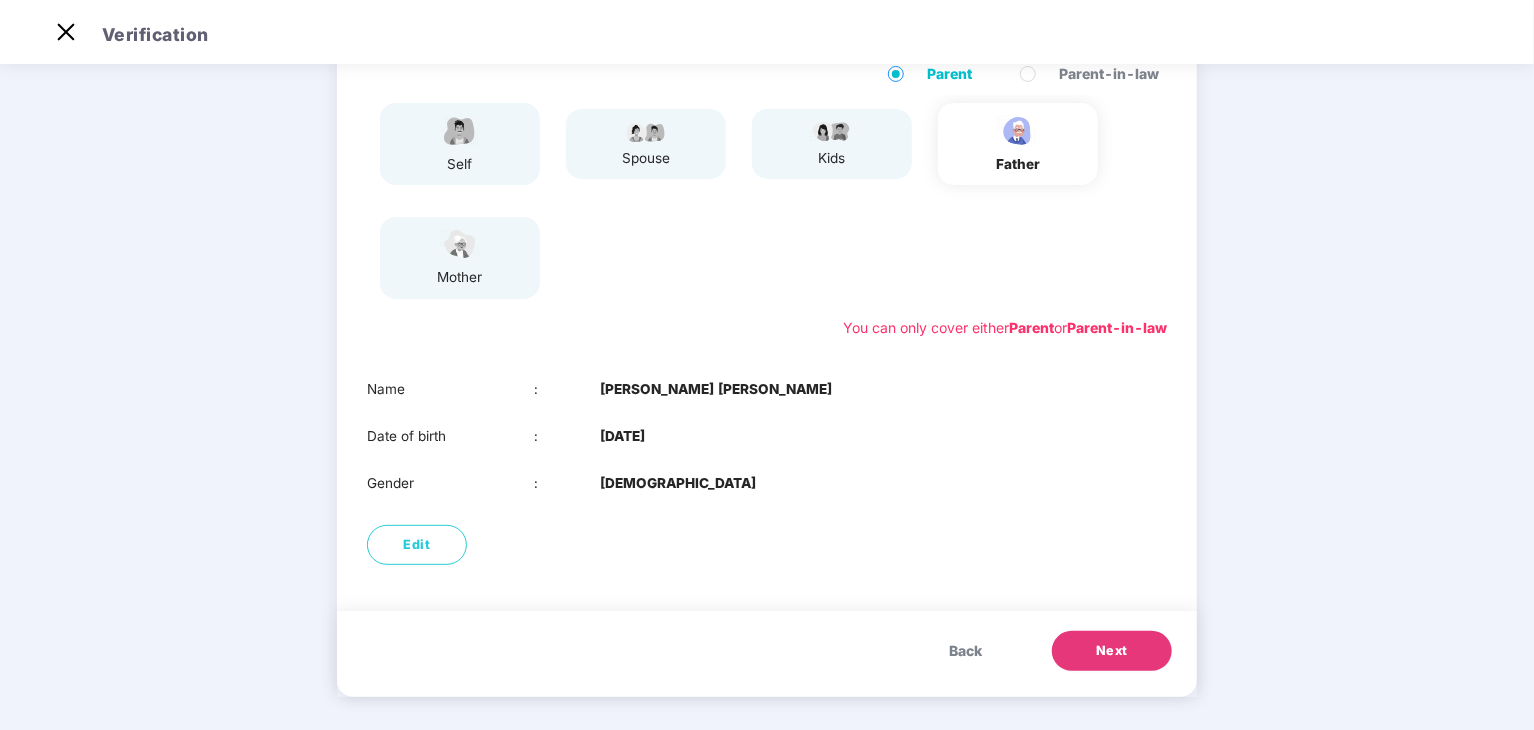 scroll, scrollTop: 181, scrollLeft: 0, axis: vertical 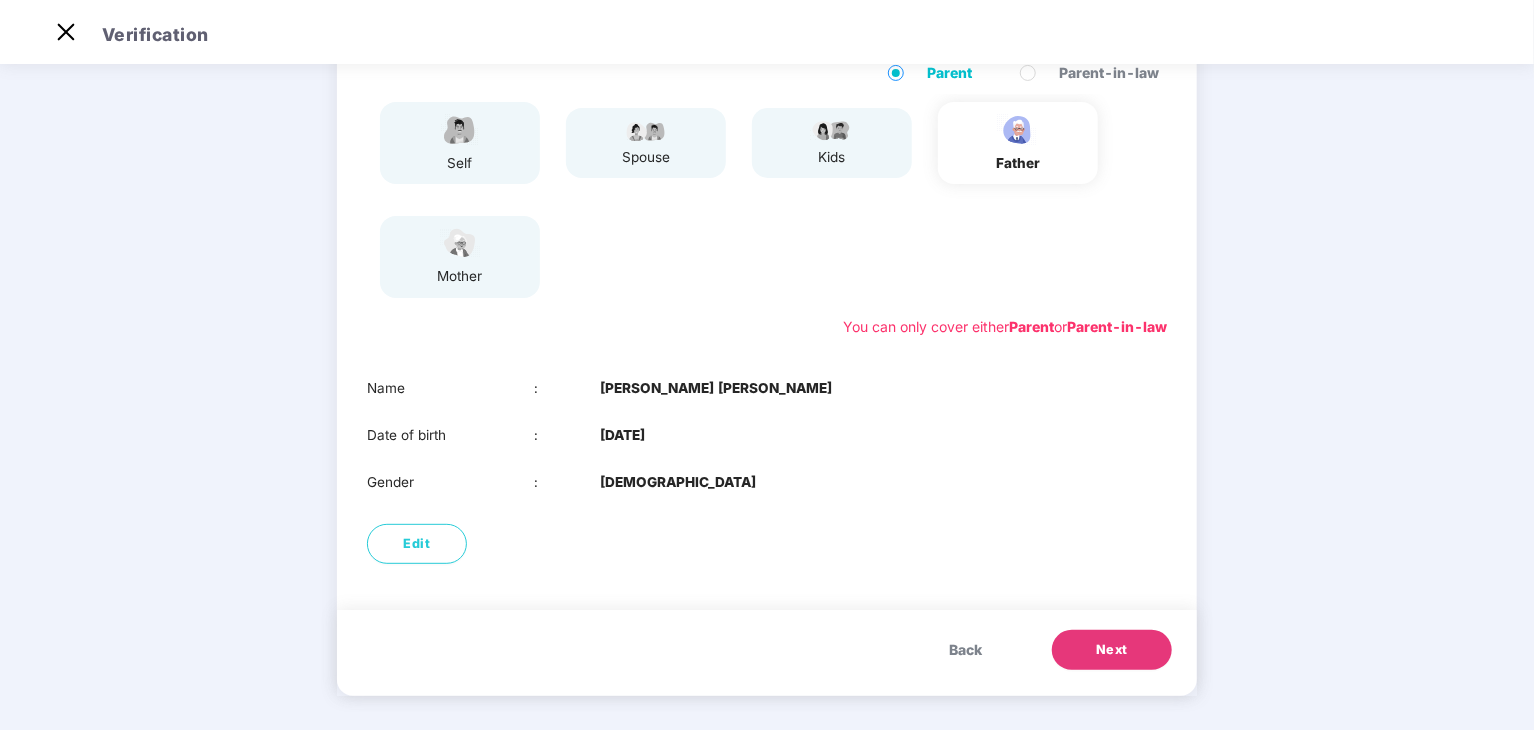 click on "Next" at bounding box center [1112, 650] 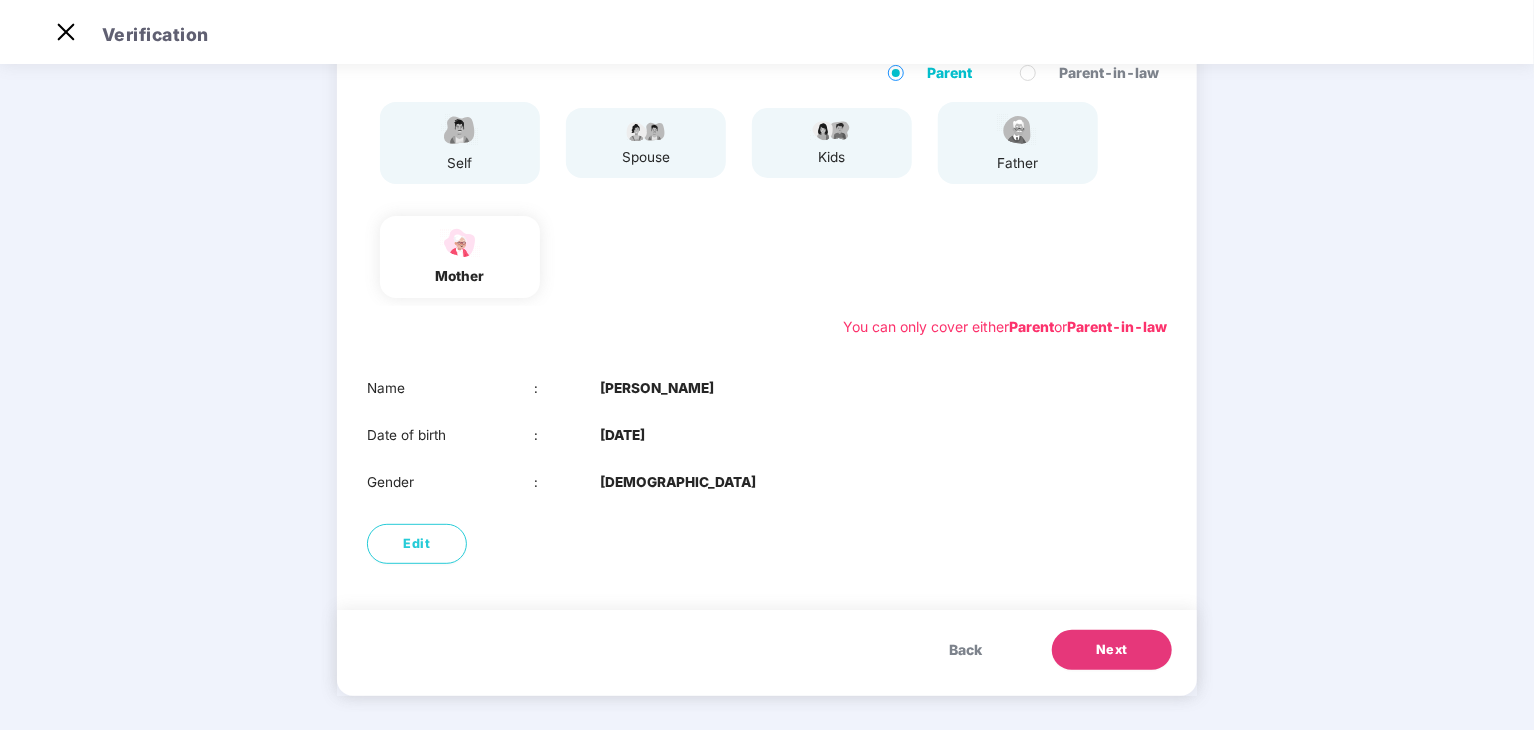 click on "Next" at bounding box center (1112, 650) 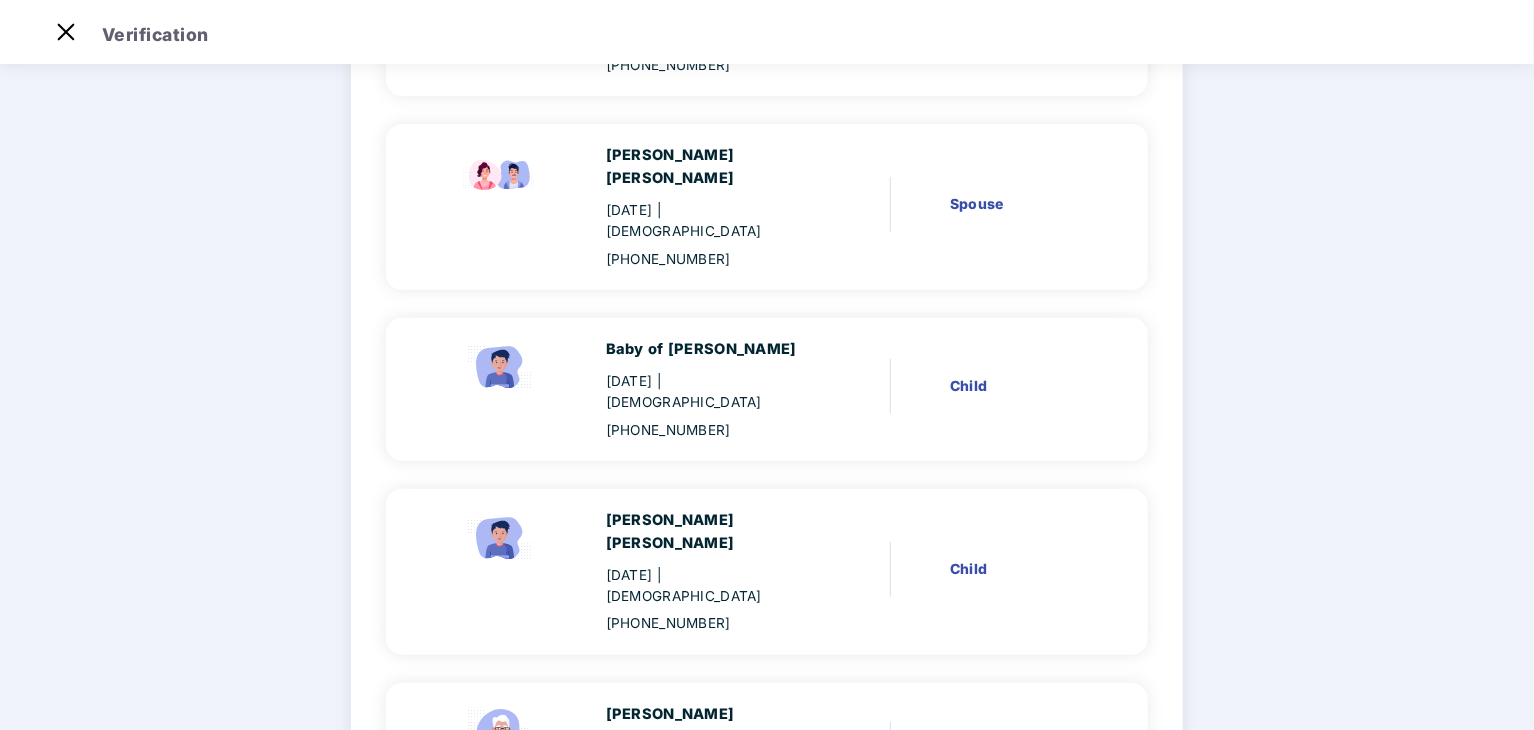 scroll, scrollTop: 313, scrollLeft: 0, axis: vertical 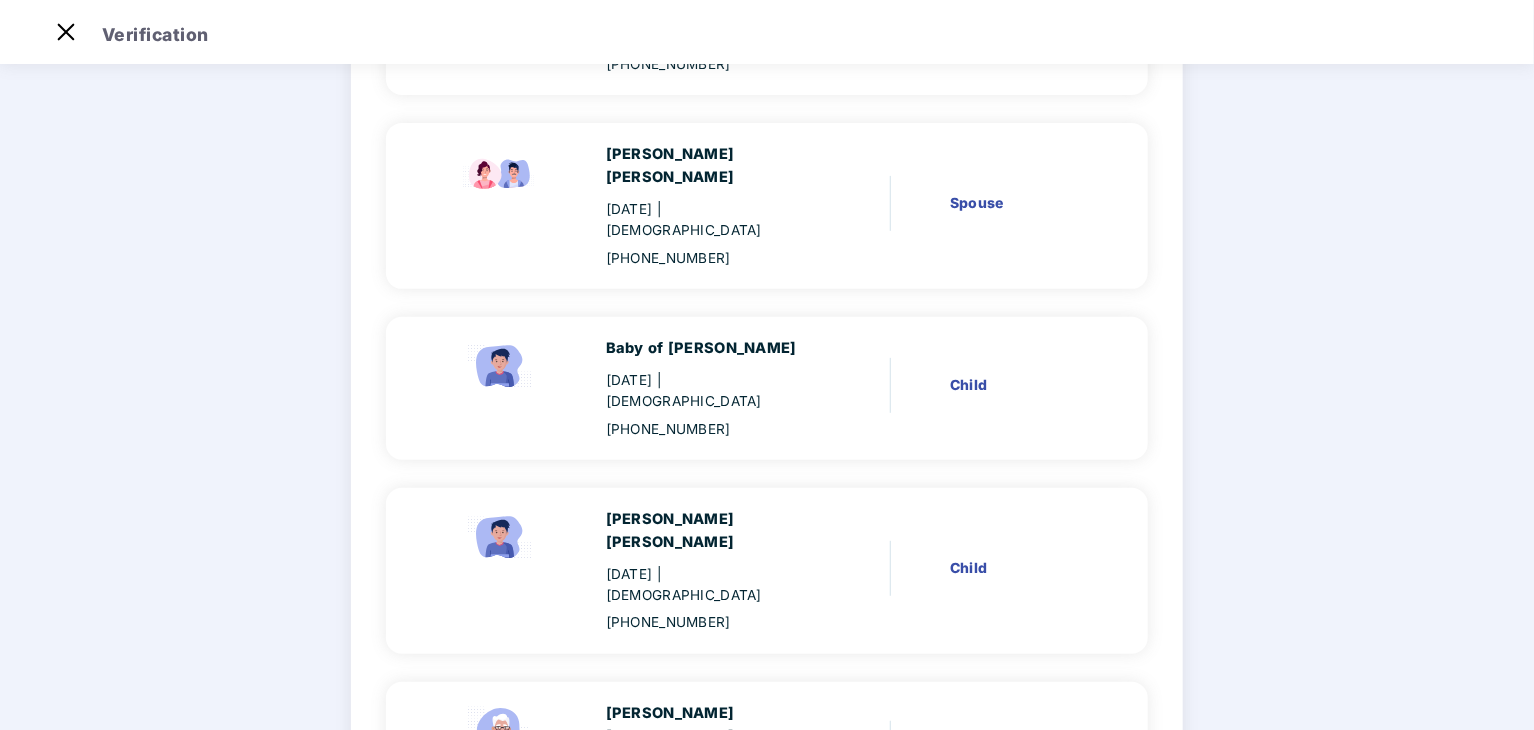 click on "Baby  of [PERSON_NAME] [DATE]    |    [DEMOGRAPHIC_DATA] [PHONE_NUMBER]" at bounding box center [636, 388] 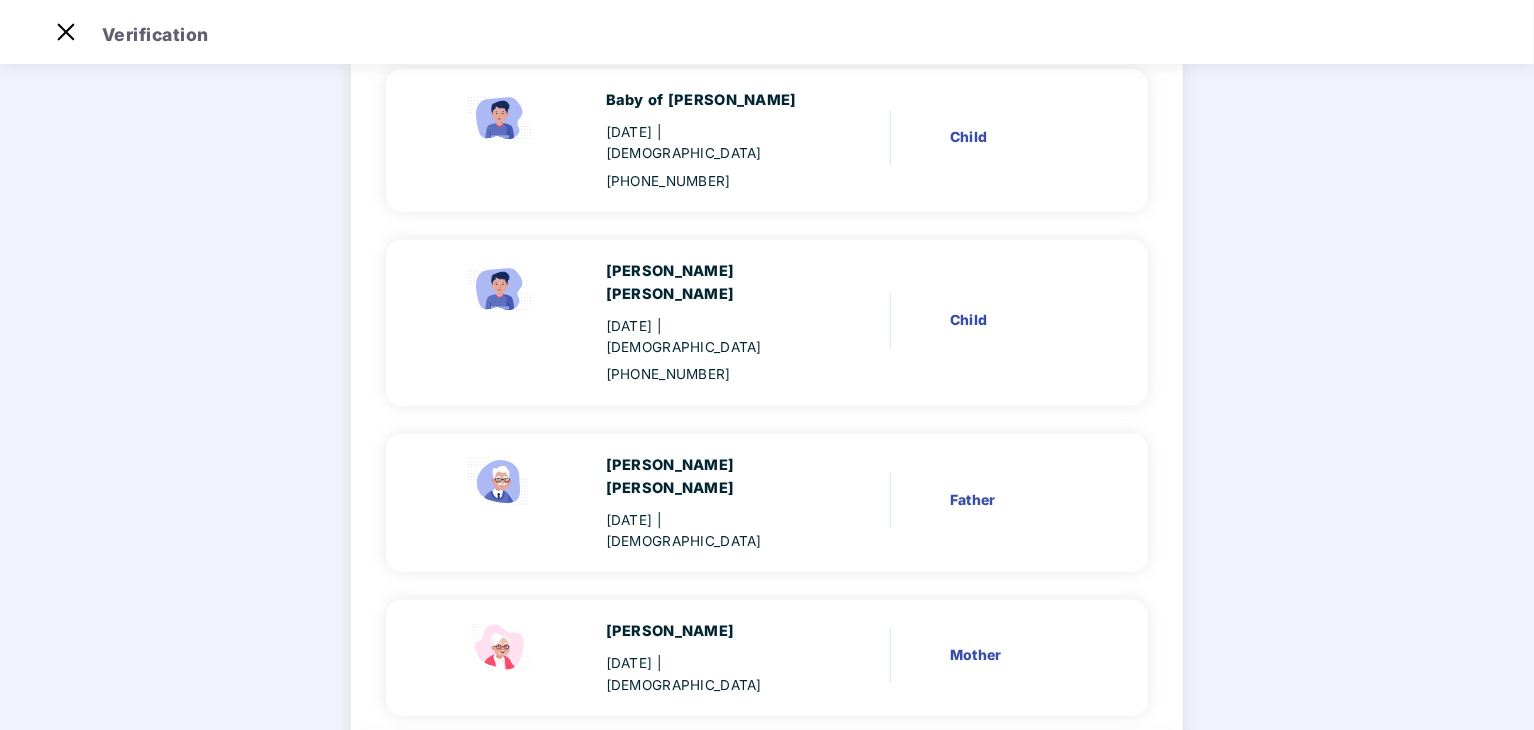 scroll, scrollTop: 588, scrollLeft: 0, axis: vertical 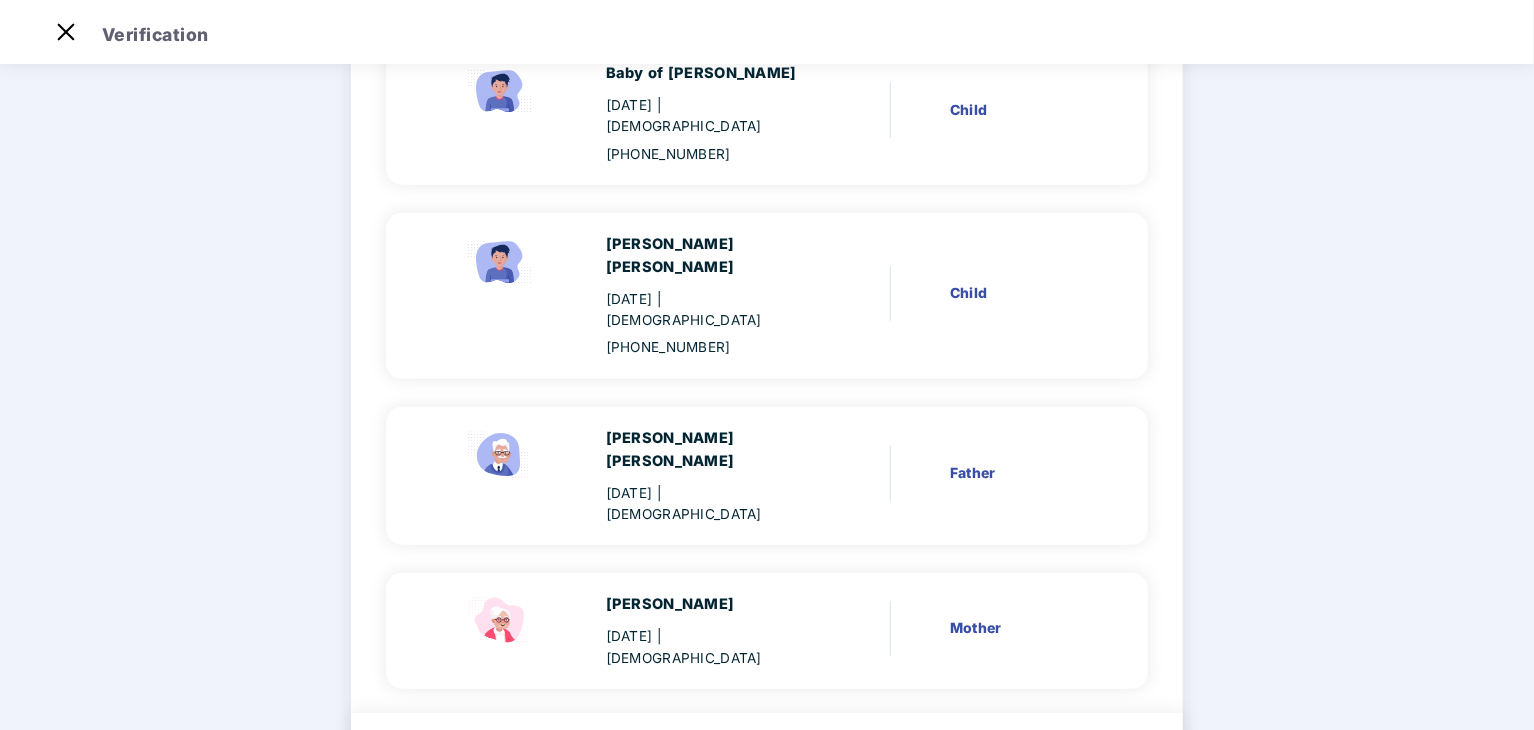 click on "Back" at bounding box center [928, 773] 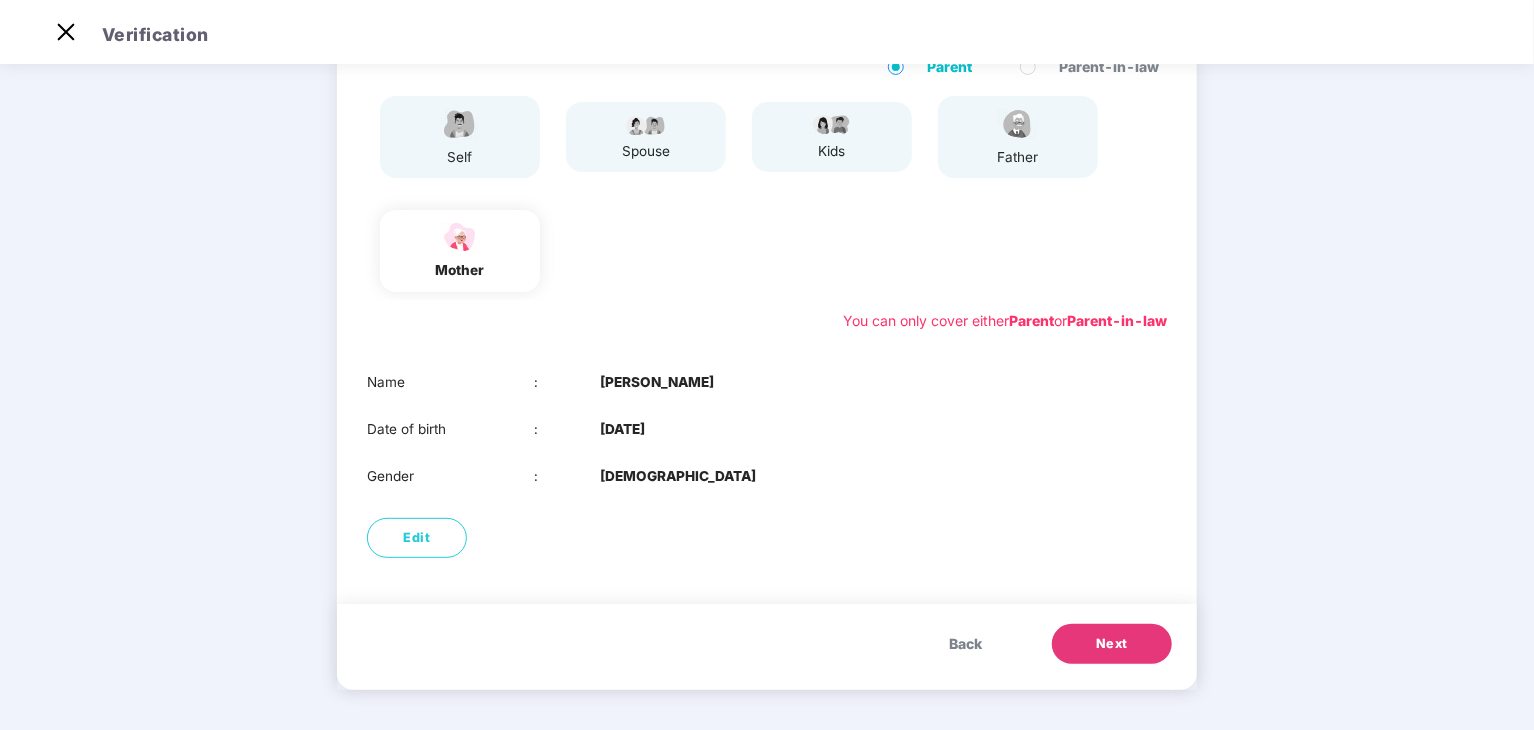 click on "kids" at bounding box center (832, 151) 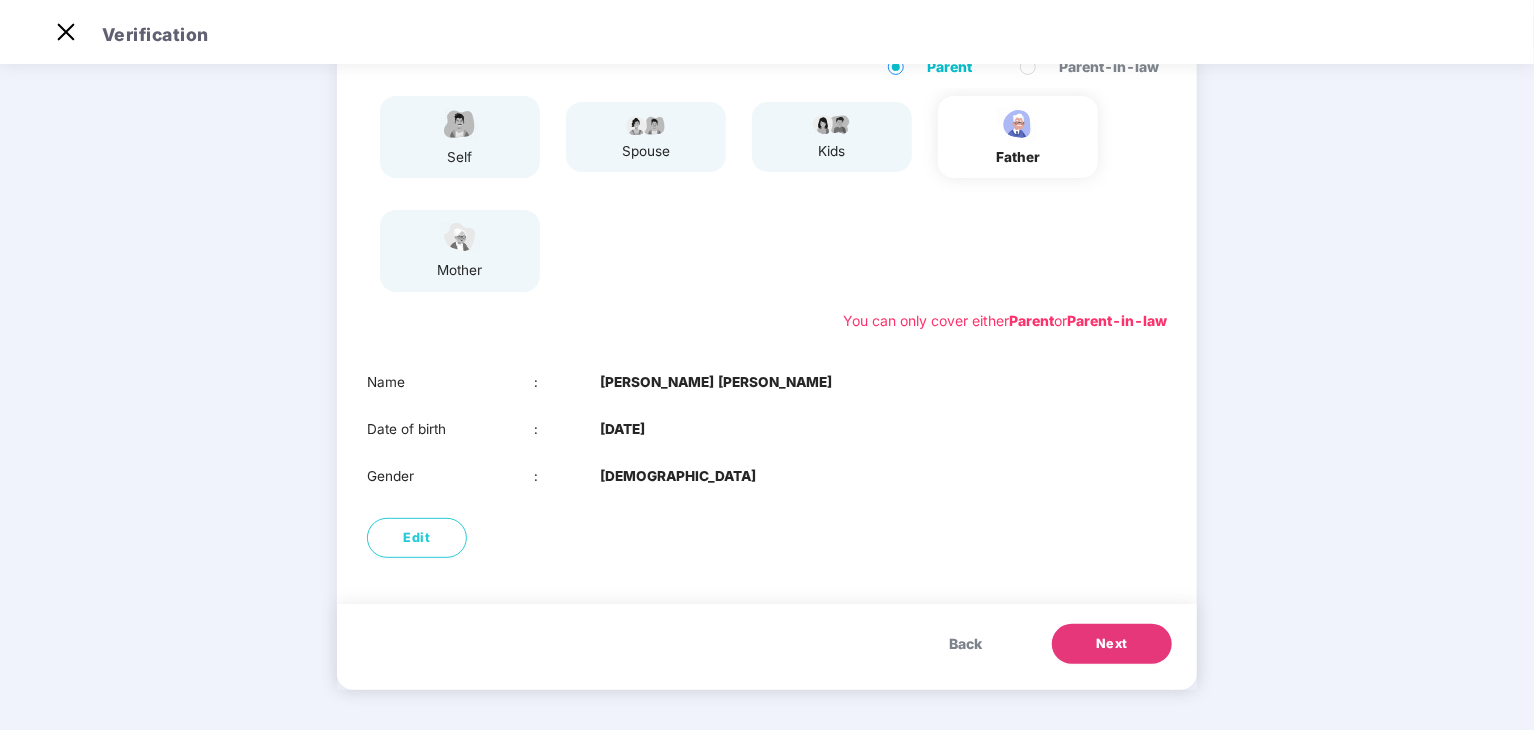 click on "Back" at bounding box center [965, 644] 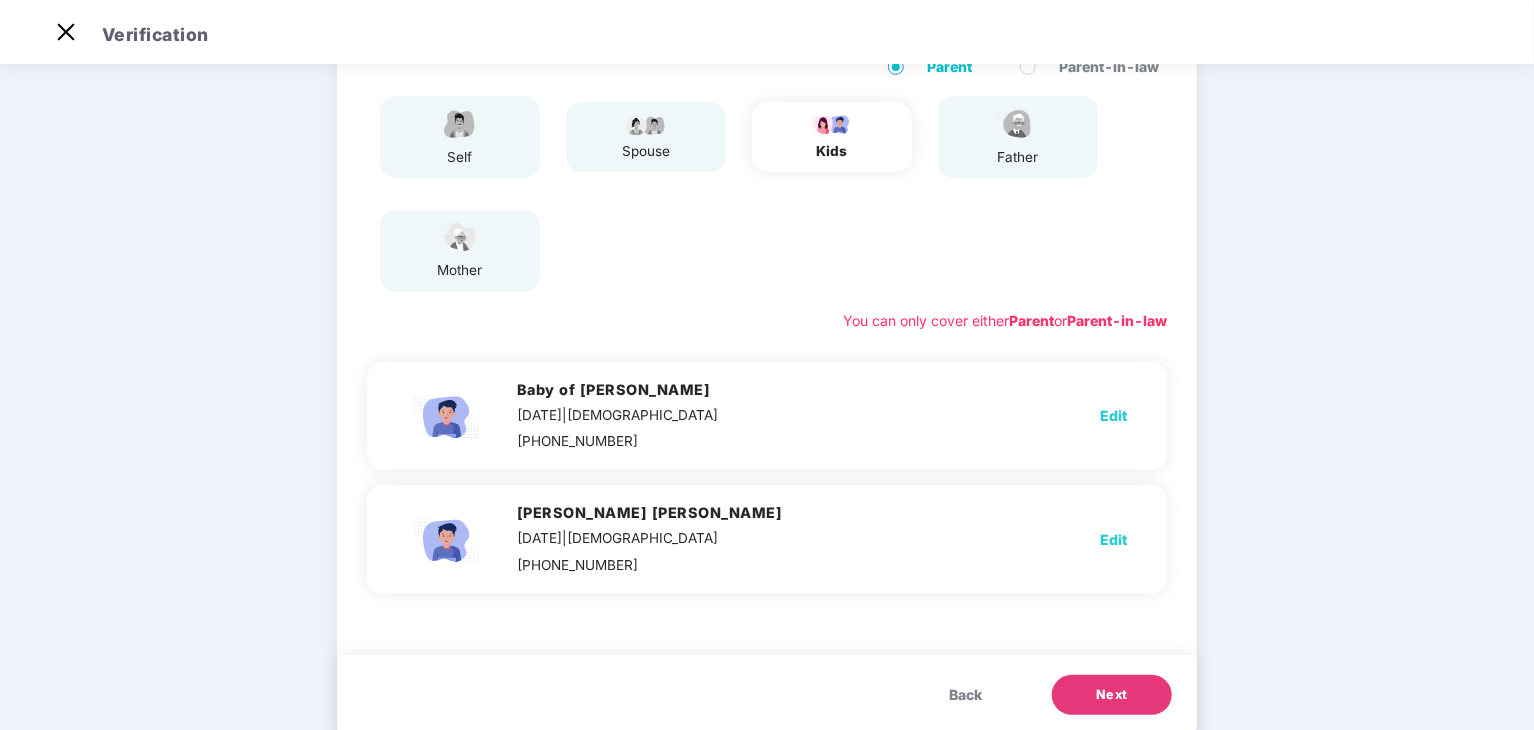 click on "Edit" at bounding box center (1109, 416) 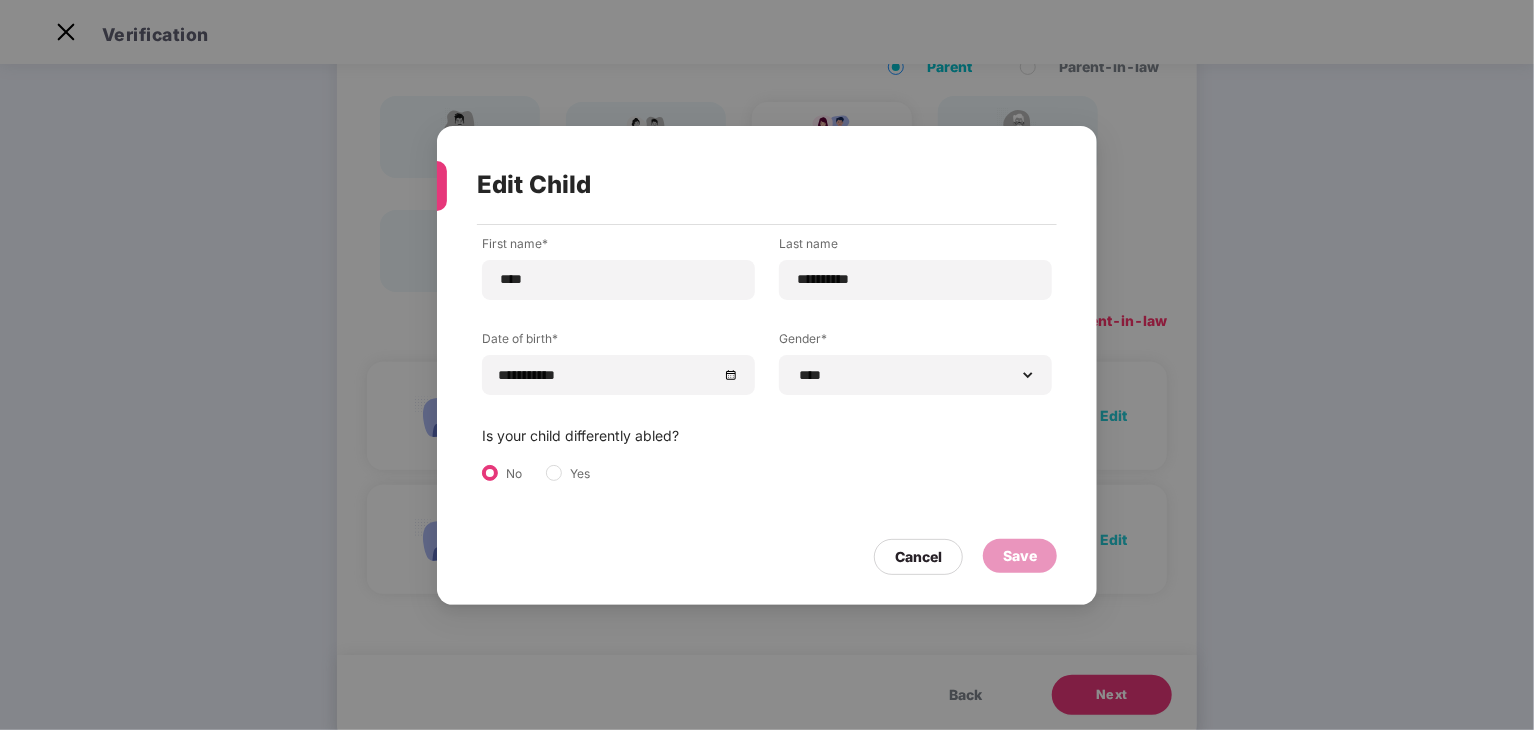 scroll, scrollTop: 0, scrollLeft: 0, axis: both 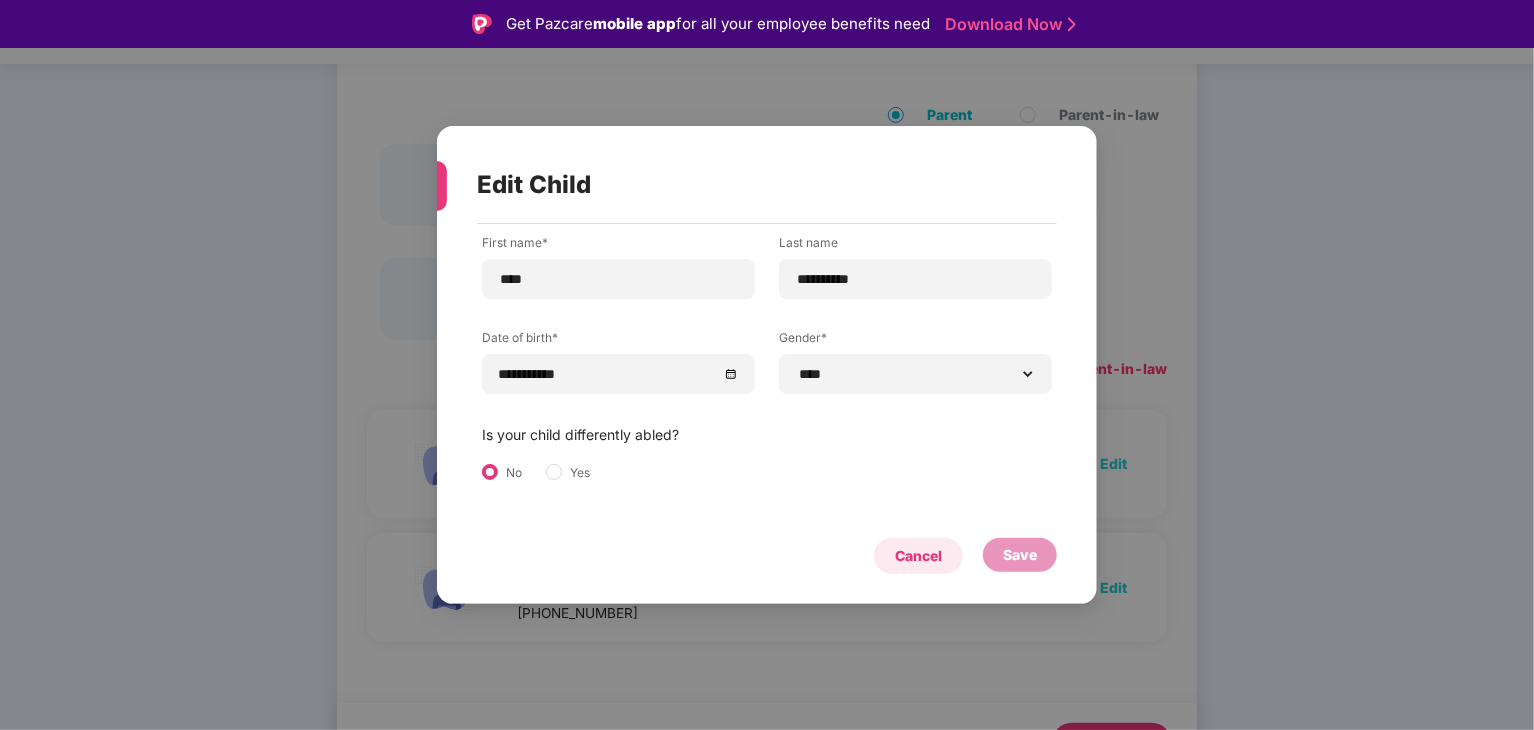 click on "Cancel" at bounding box center [918, 556] 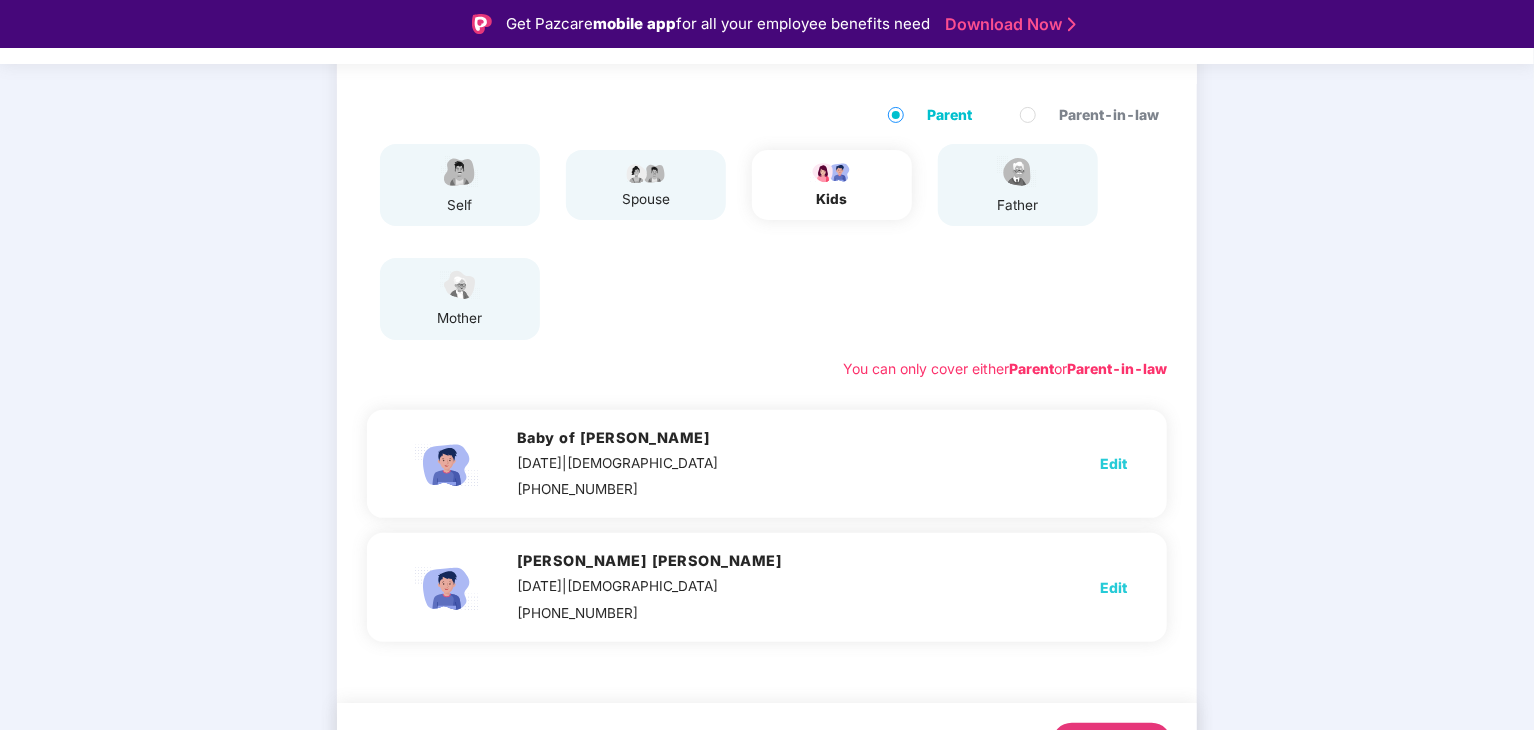 scroll, scrollTop: 238, scrollLeft: 0, axis: vertical 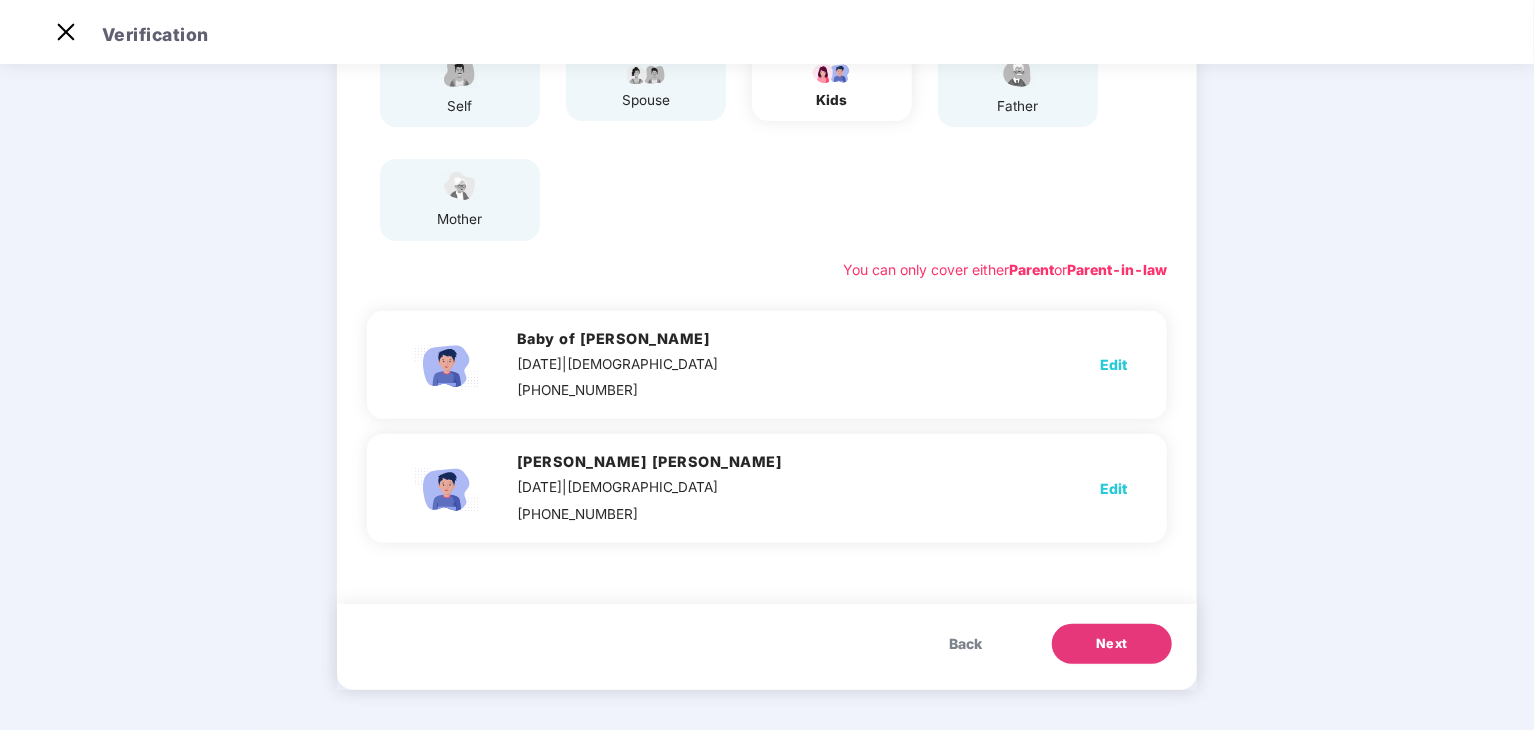 click on "Next" at bounding box center [1112, 644] 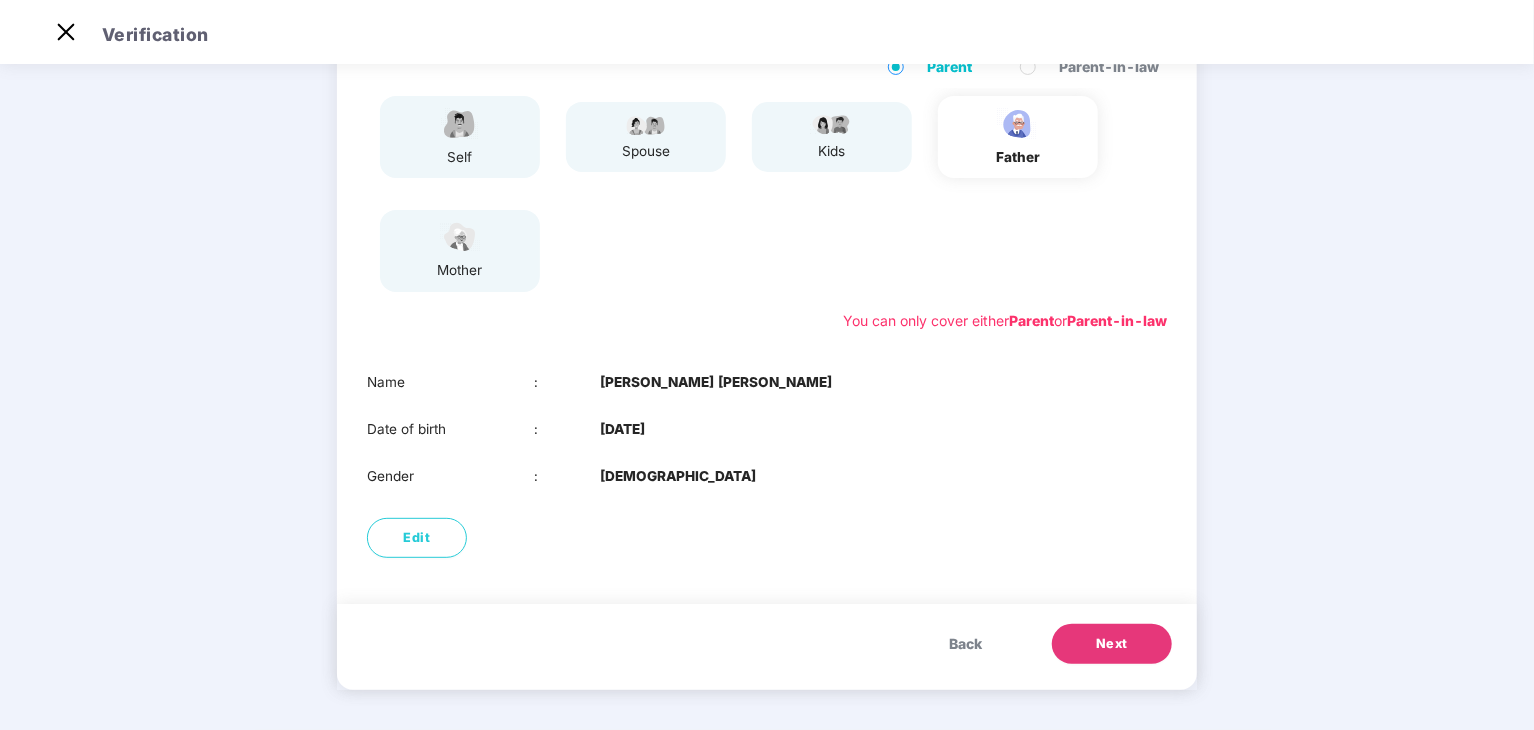 scroll, scrollTop: 187, scrollLeft: 0, axis: vertical 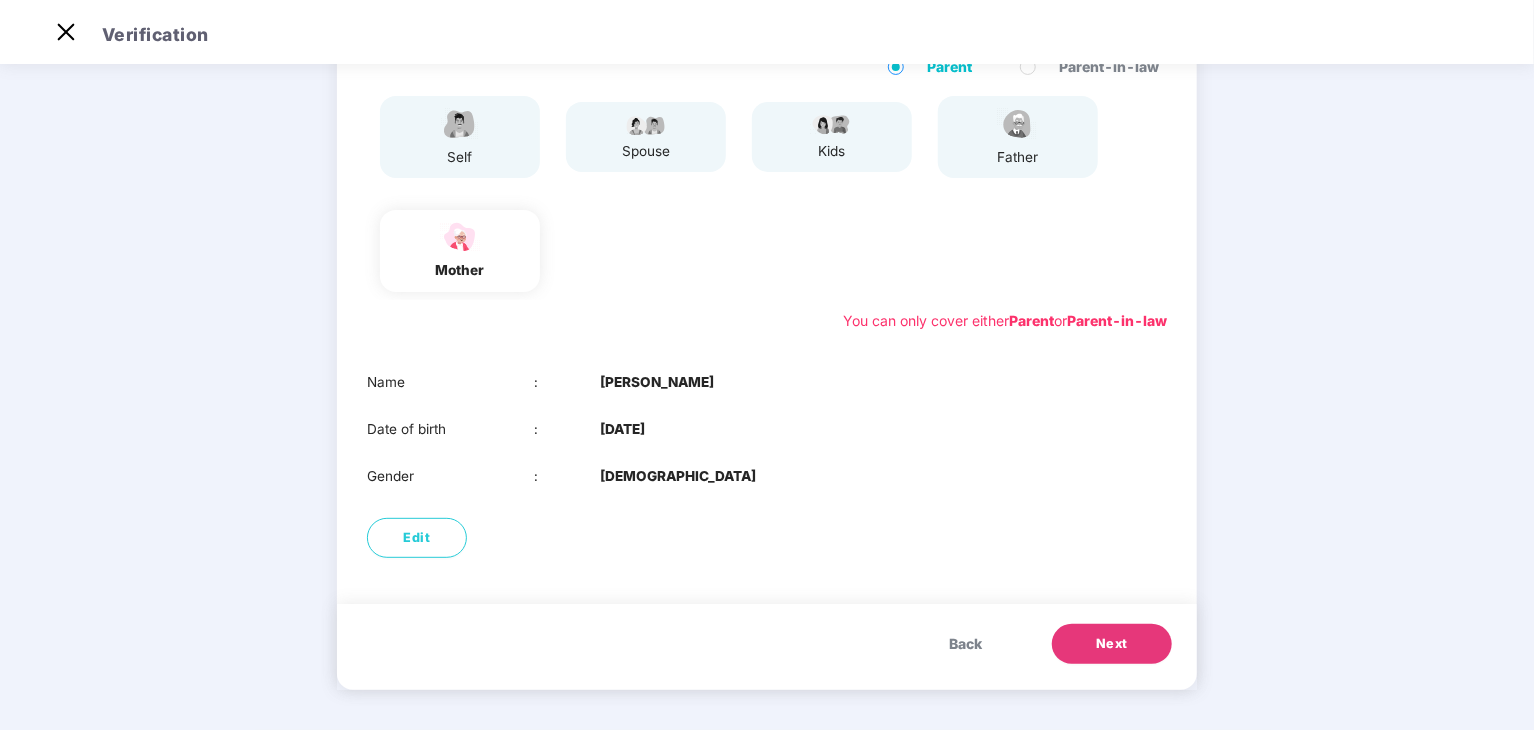 click on "Next" at bounding box center [1112, 644] 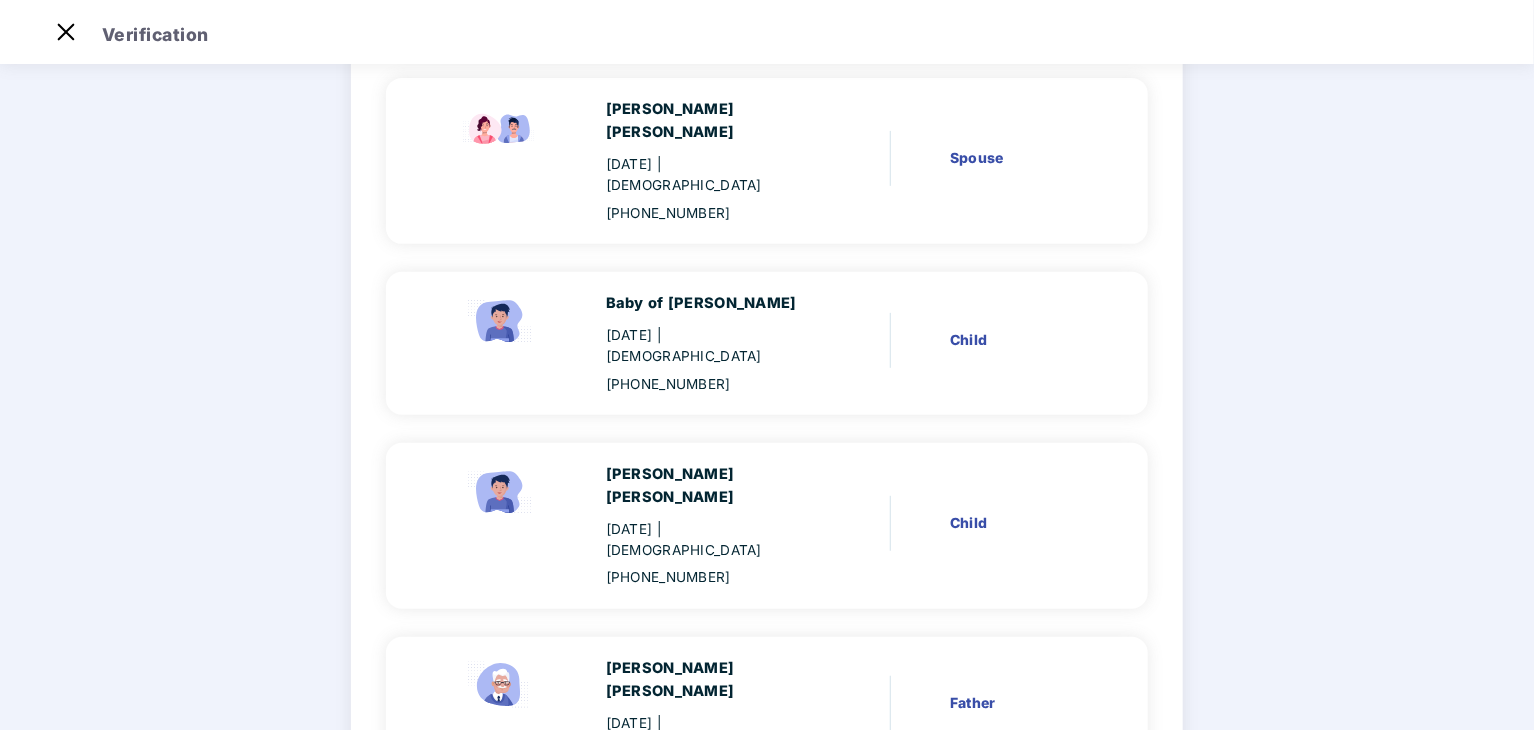 scroll, scrollTop: 359, scrollLeft: 0, axis: vertical 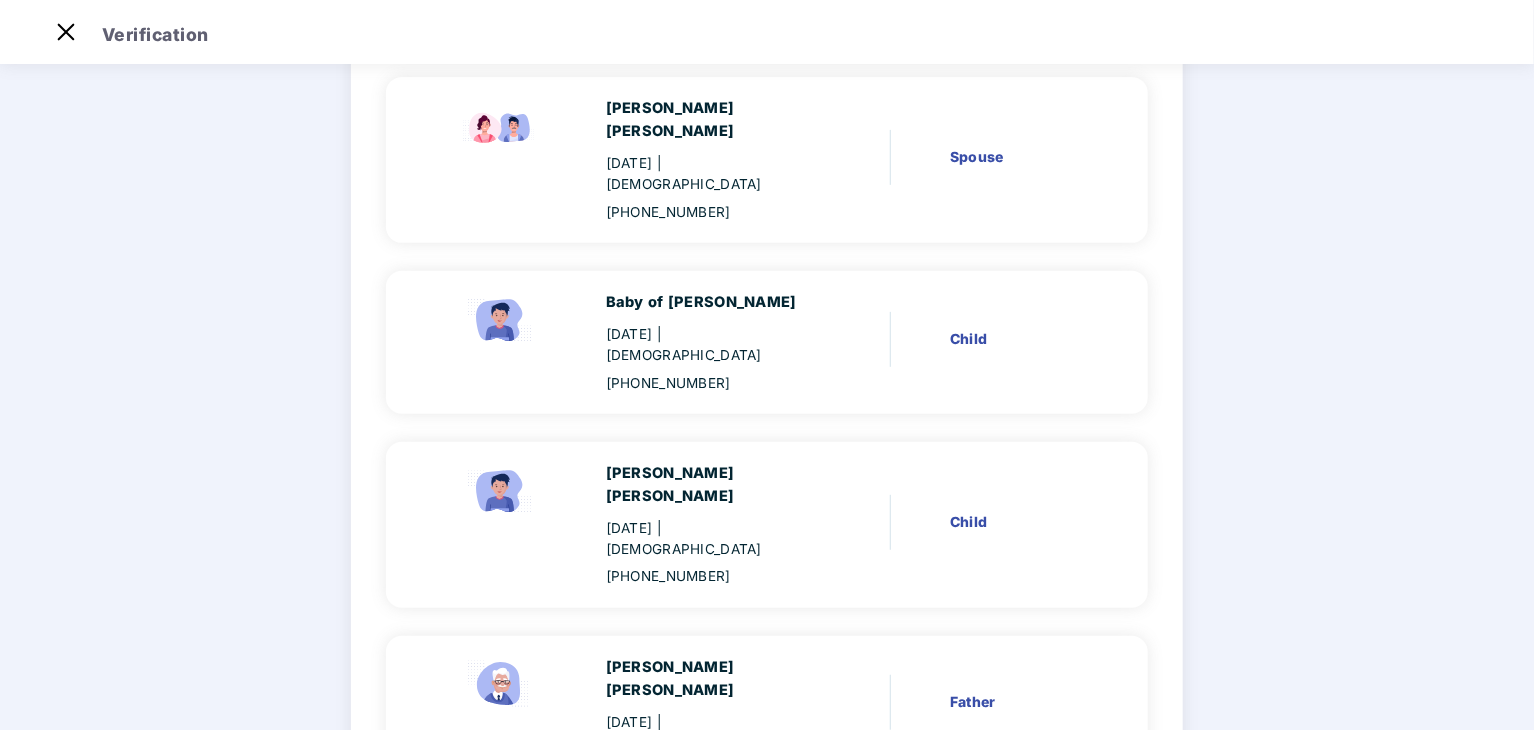 click on "[DATE]    |    [DEMOGRAPHIC_DATA]" at bounding box center [709, 345] 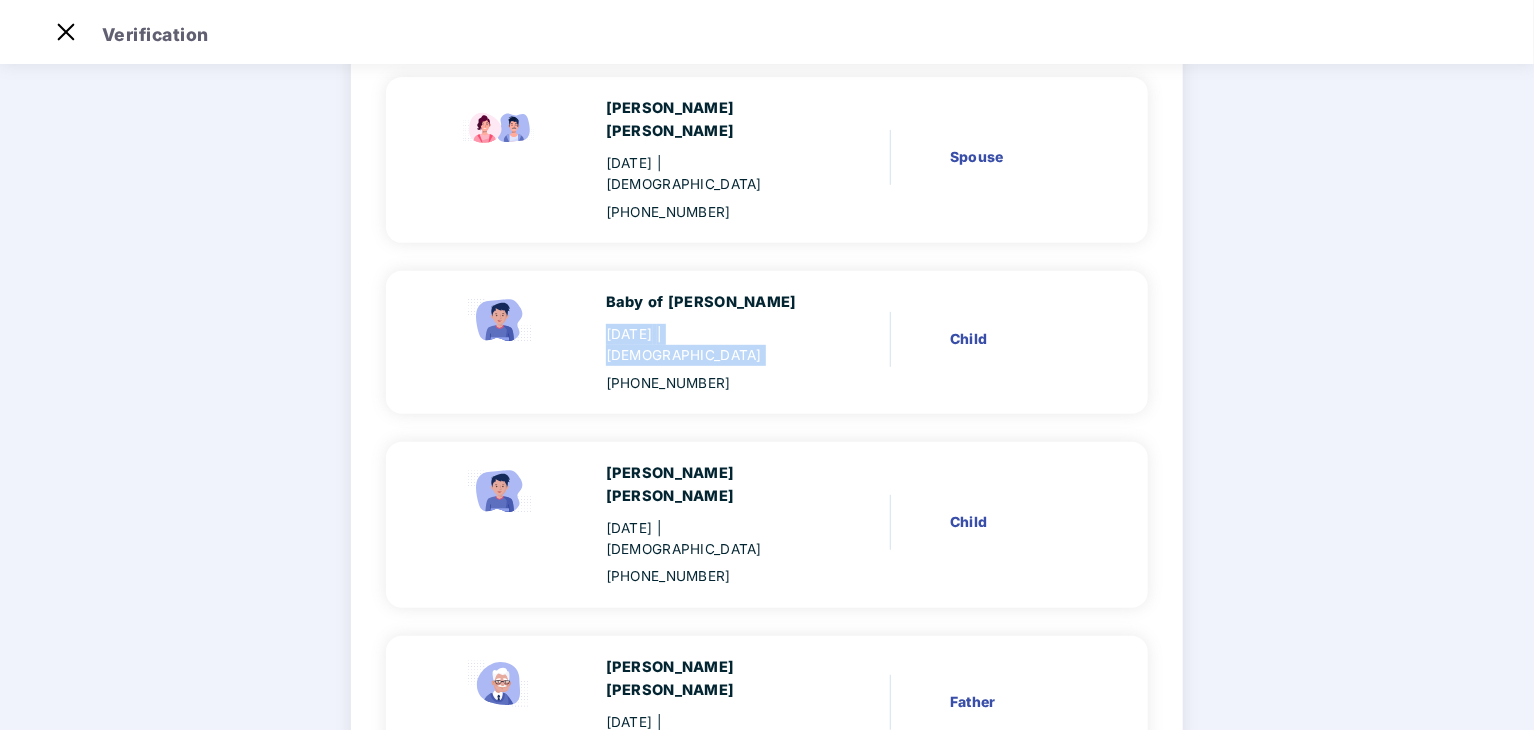 click on "[DATE]    |    [DEMOGRAPHIC_DATA]" at bounding box center (709, 345) 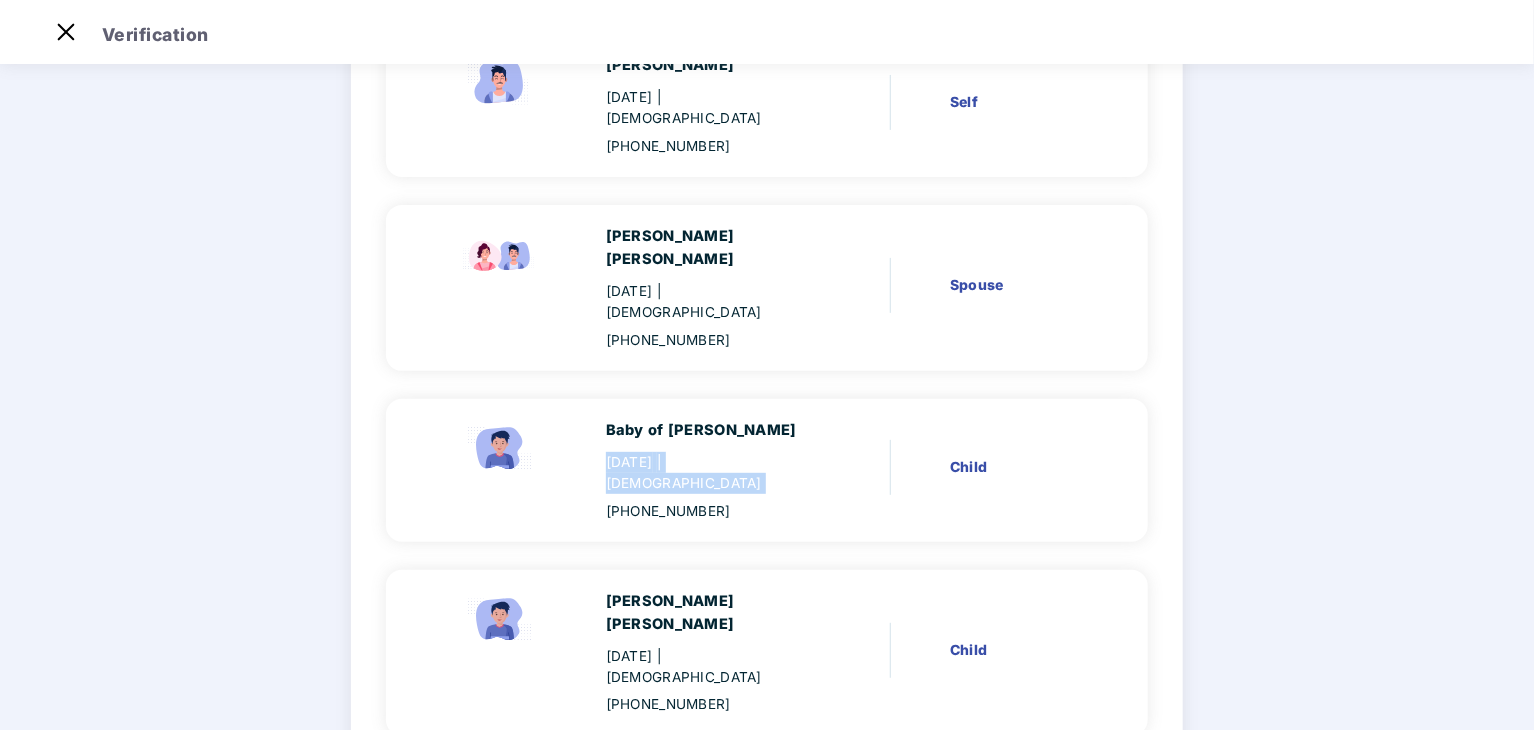 scroll, scrollTop: 0, scrollLeft: 0, axis: both 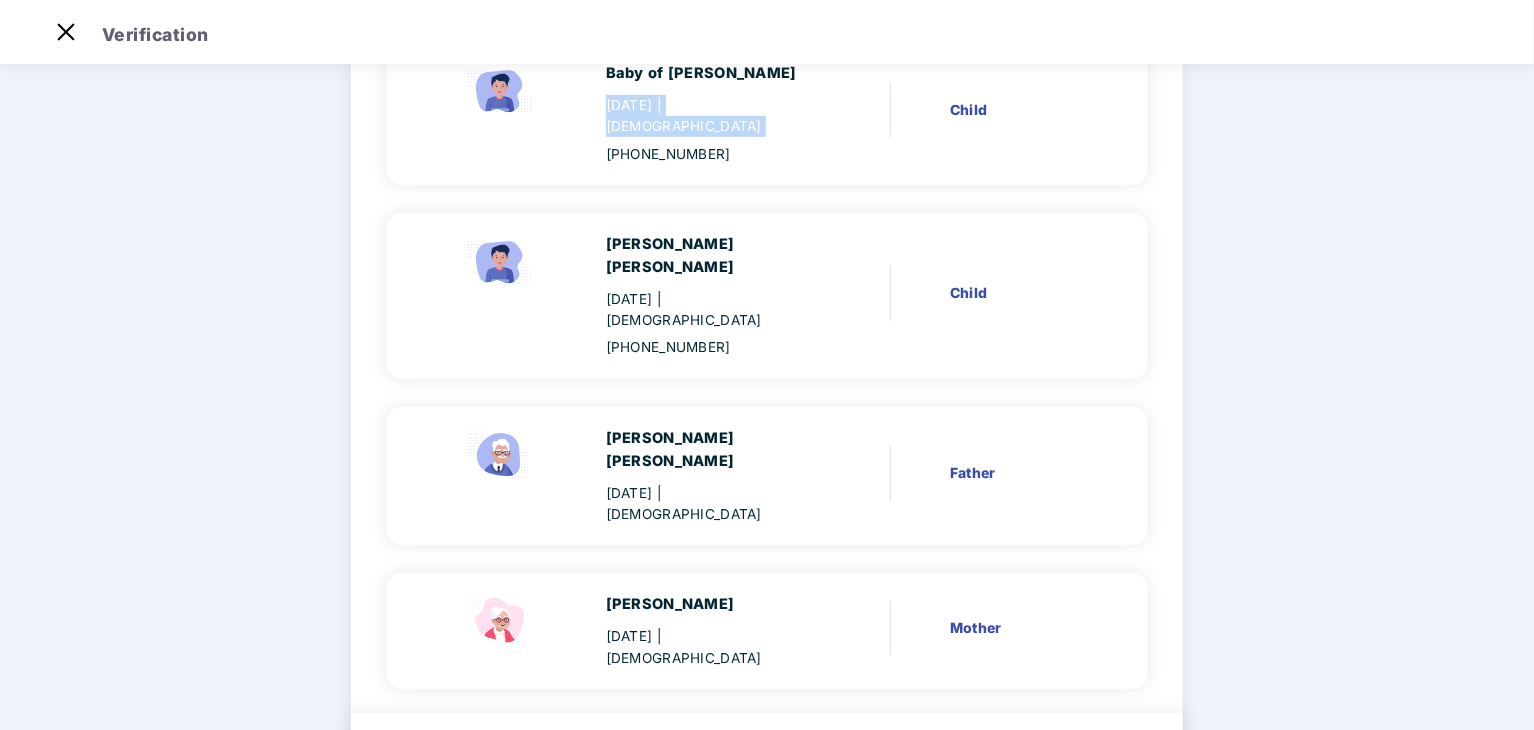 click on "Back" at bounding box center (928, 773) 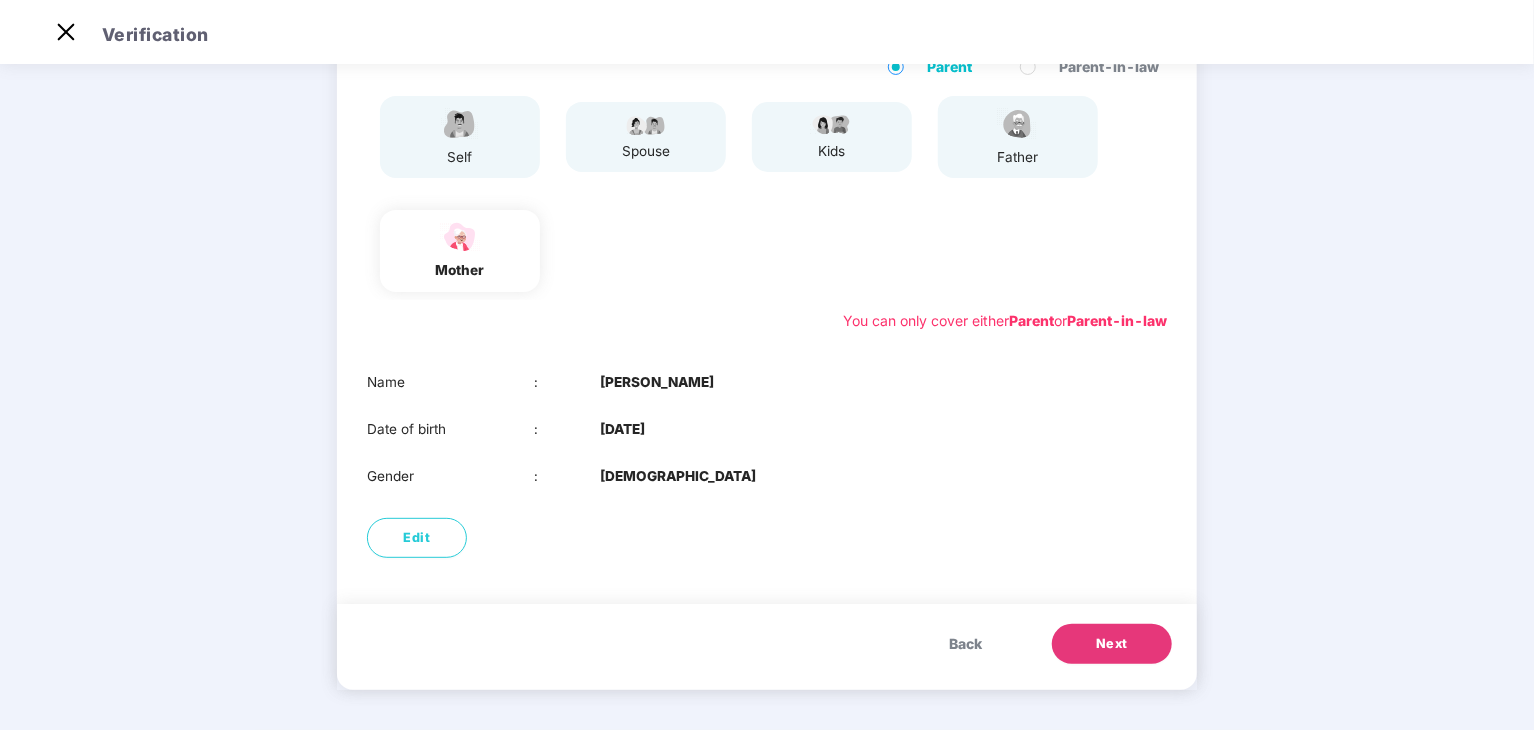 click on "Back" at bounding box center [965, 644] 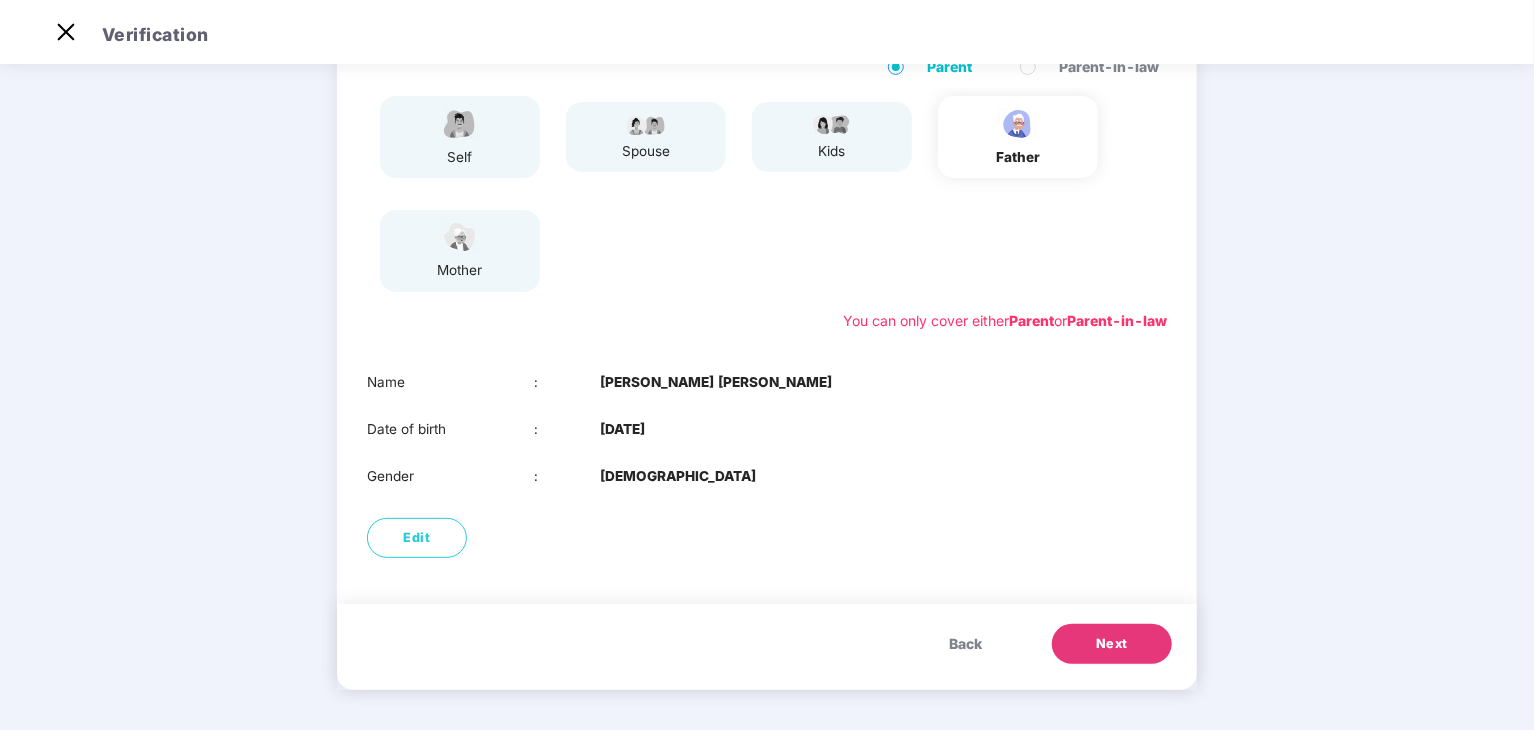 click on "Back" at bounding box center [965, 644] 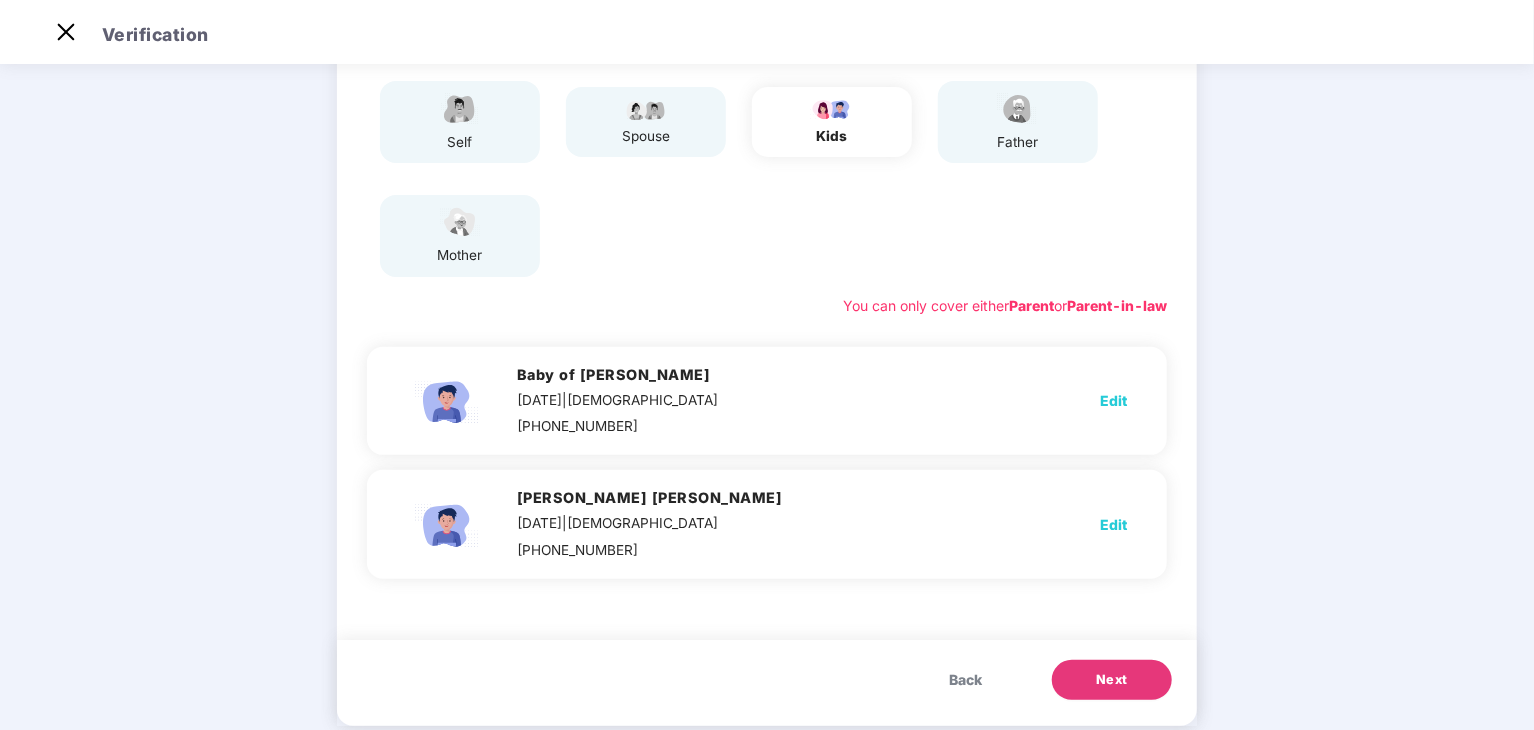 scroll, scrollTop: 201, scrollLeft: 0, axis: vertical 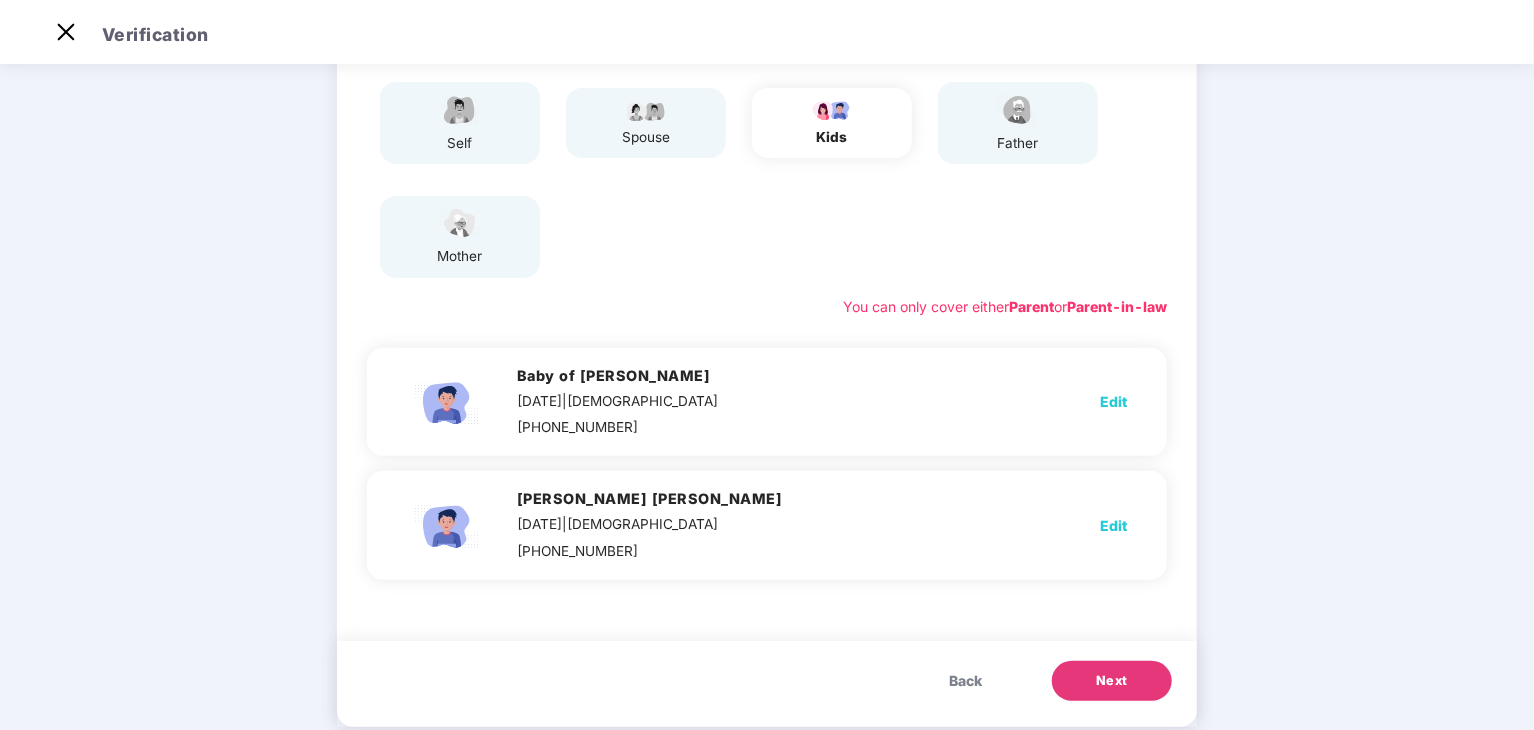 click on "Back" at bounding box center (965, 681) 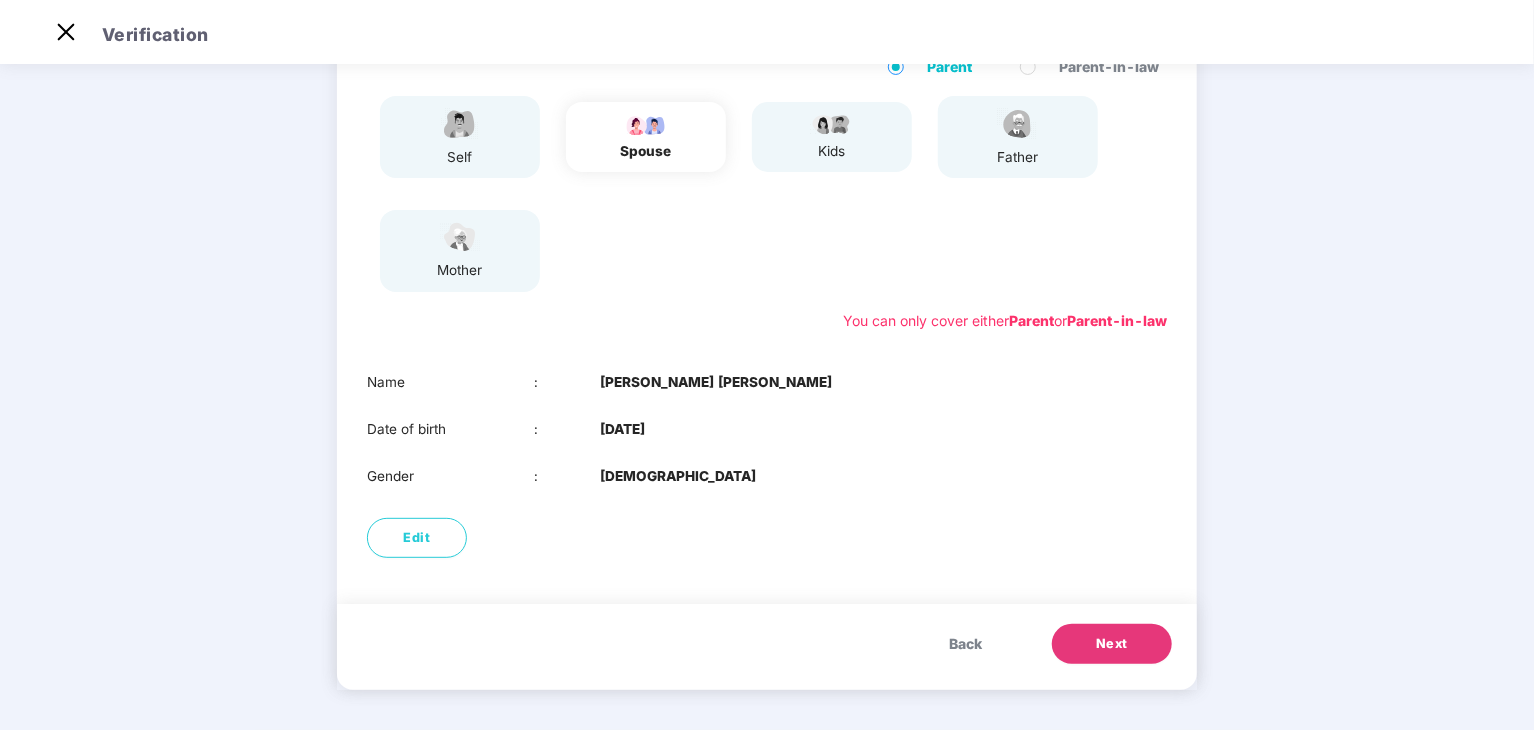click on "Next" at bounding box center (1112, 644) 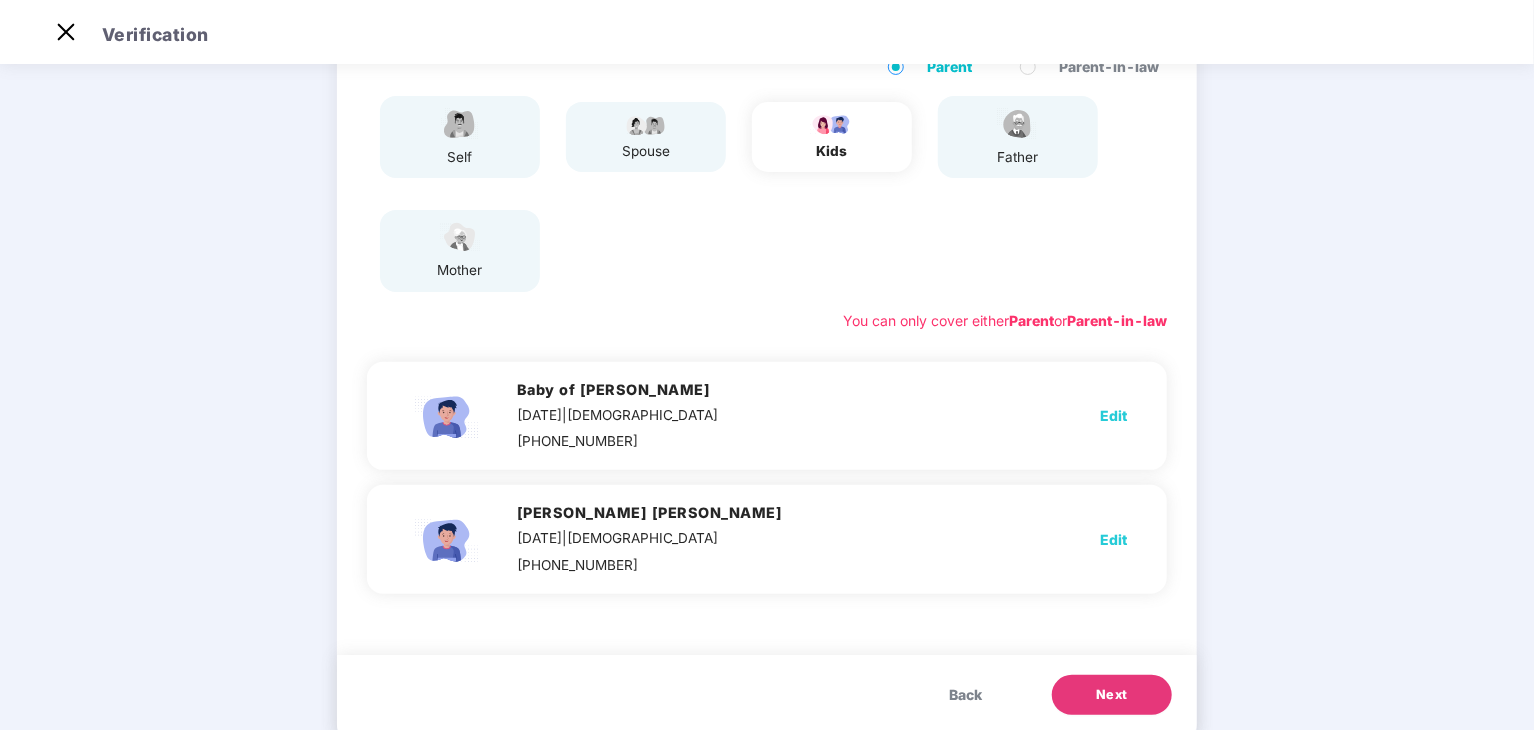 scroll, scrollTop: 214, scrollLeft: 0, axis: vertical 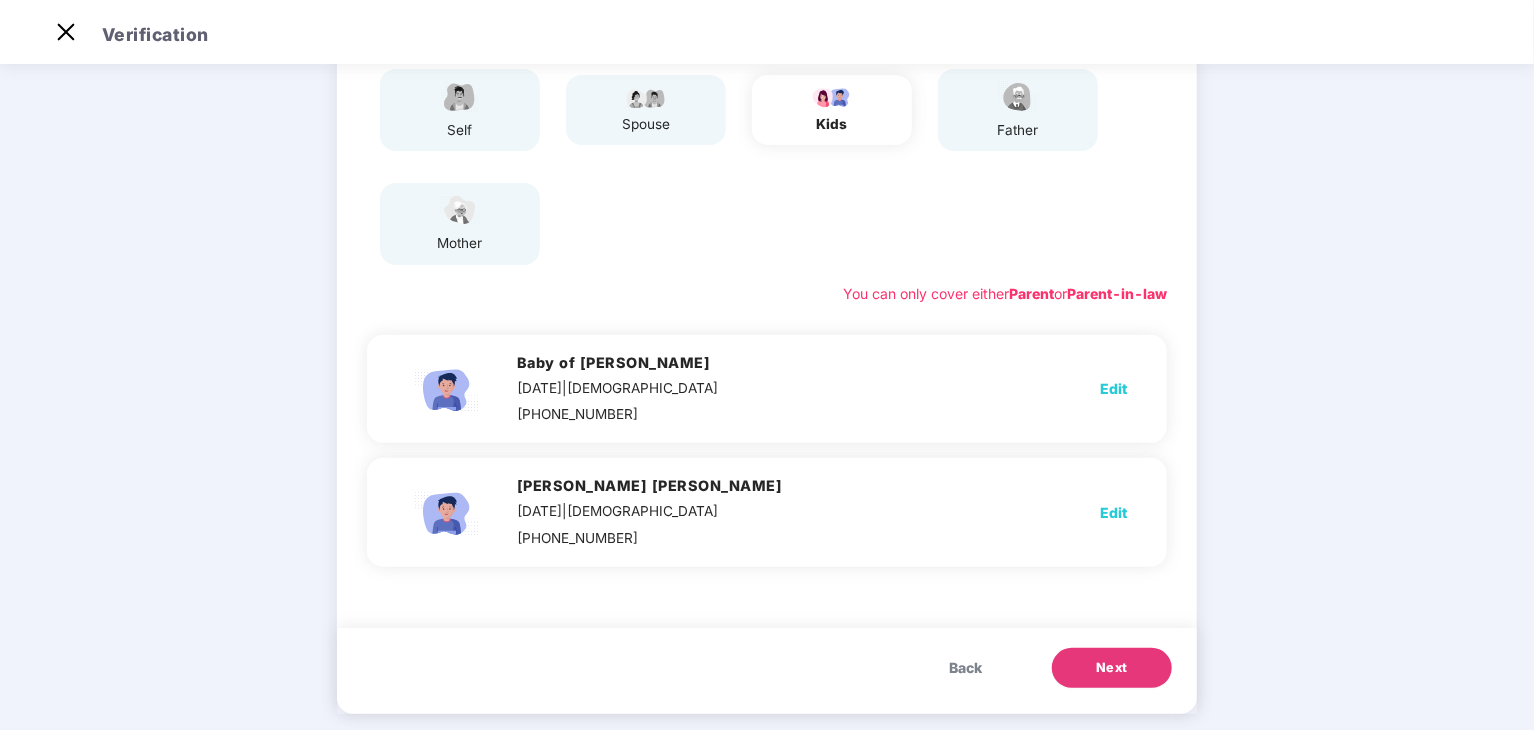 type 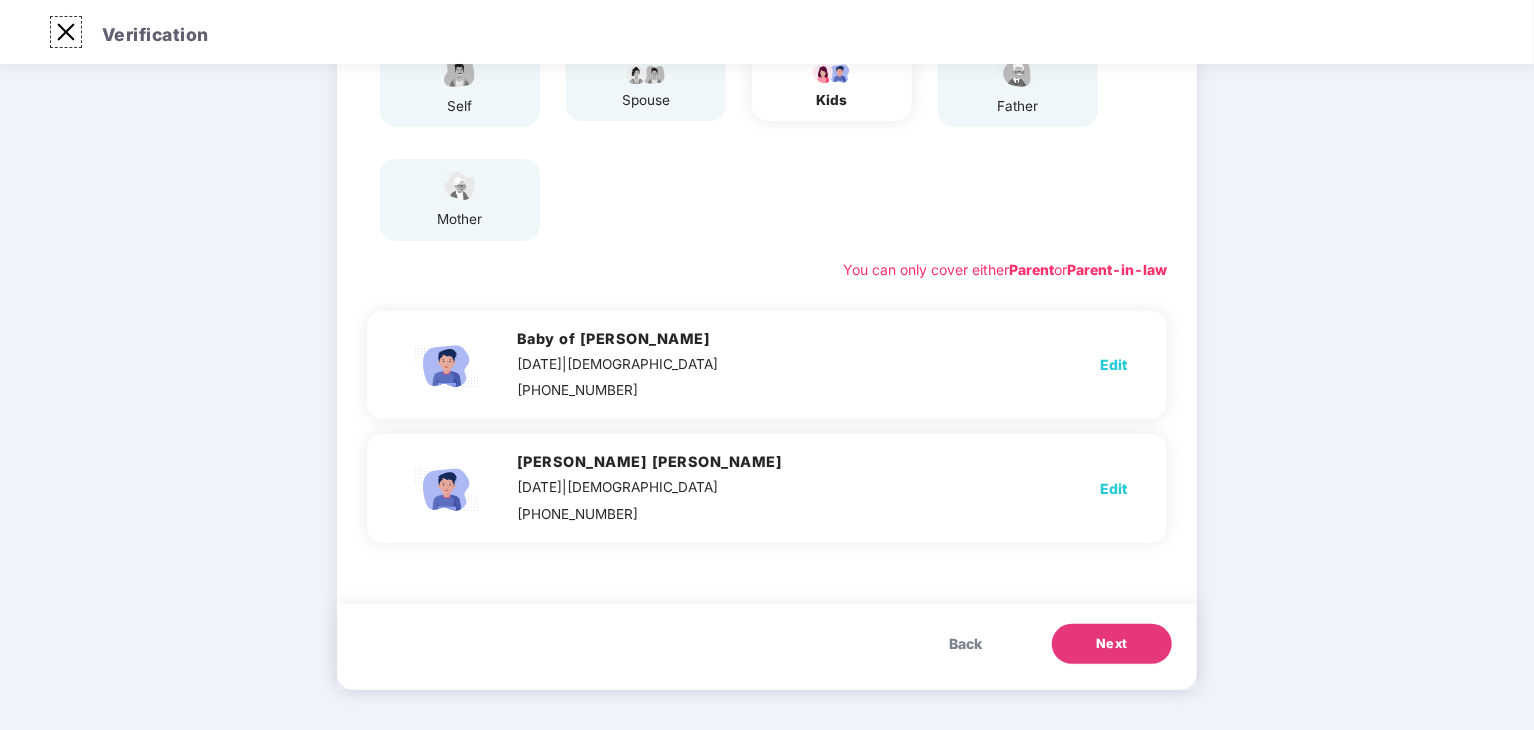 click at bounding box center (66, 32) 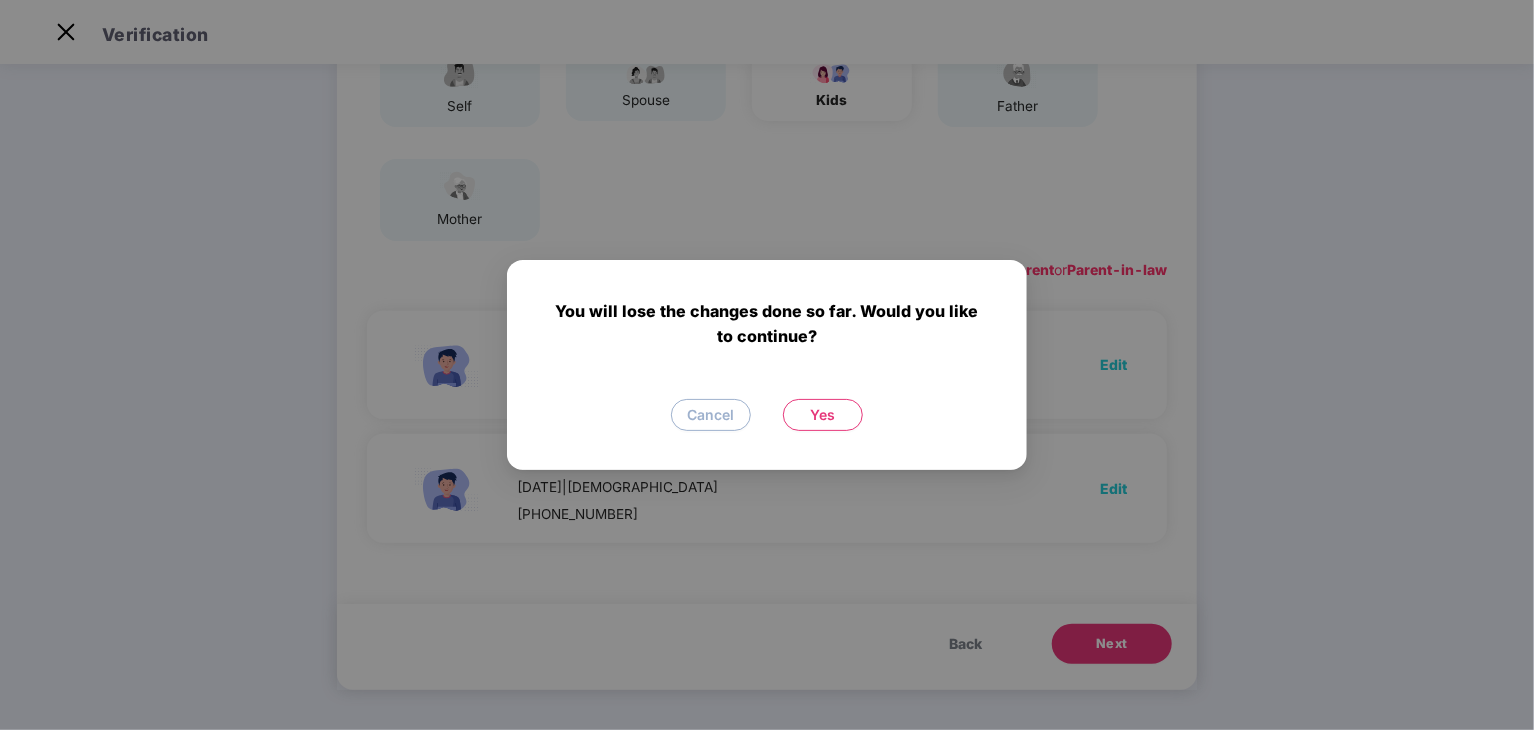 click on "Yes" at bounding box center [823, 415] 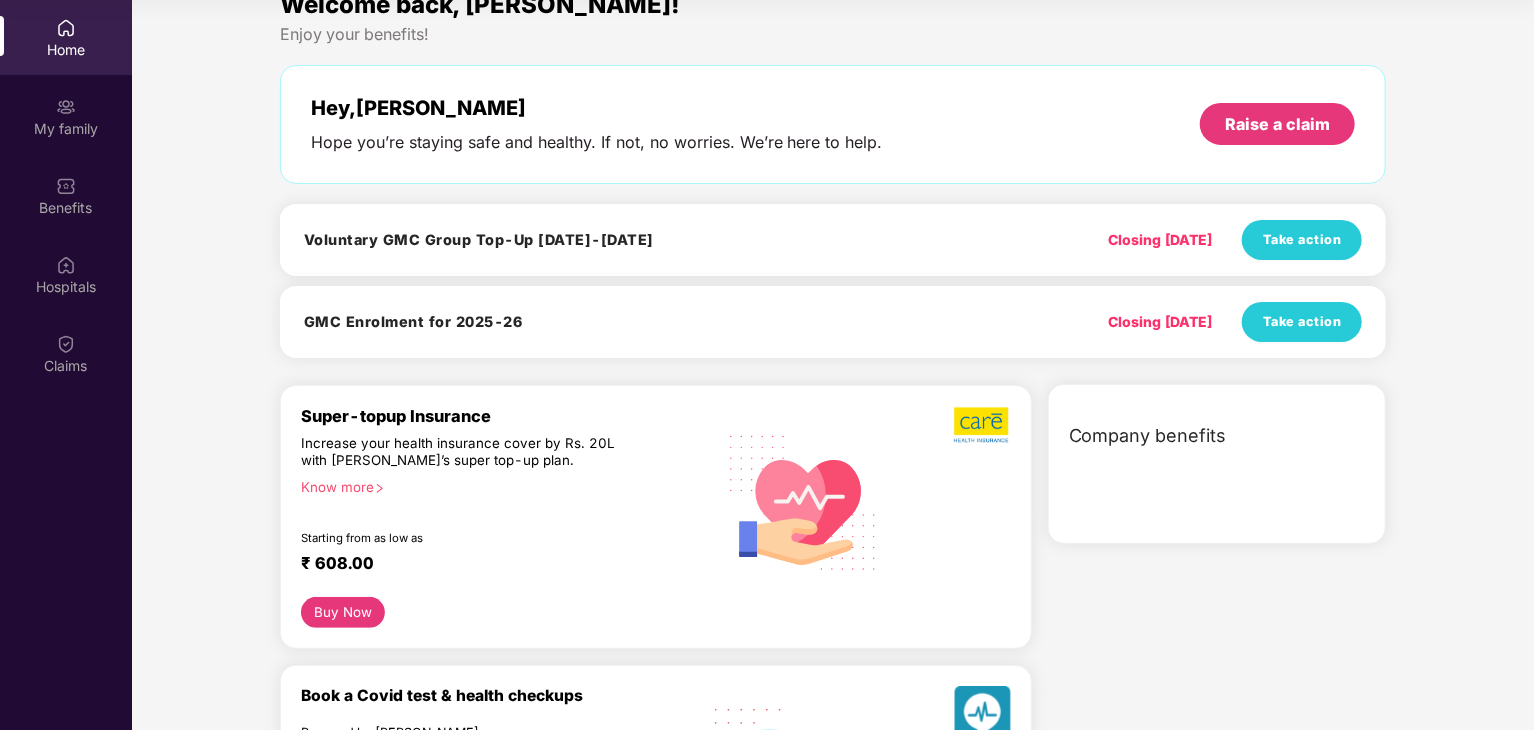 scroll, scrollTop: 24, scrollLeft: 0, axis: vertical 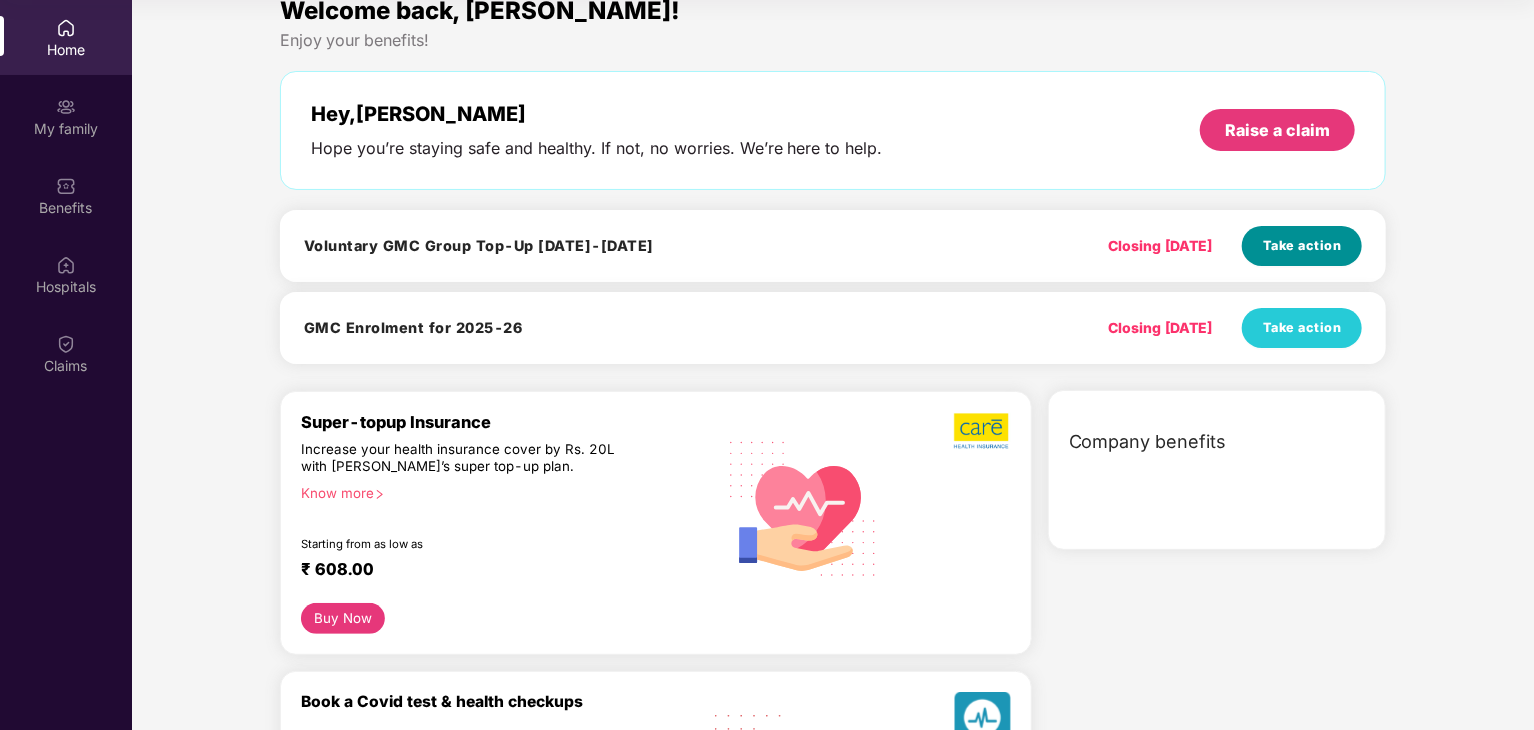 click on "Take action" at bounding box center [1302, 246] 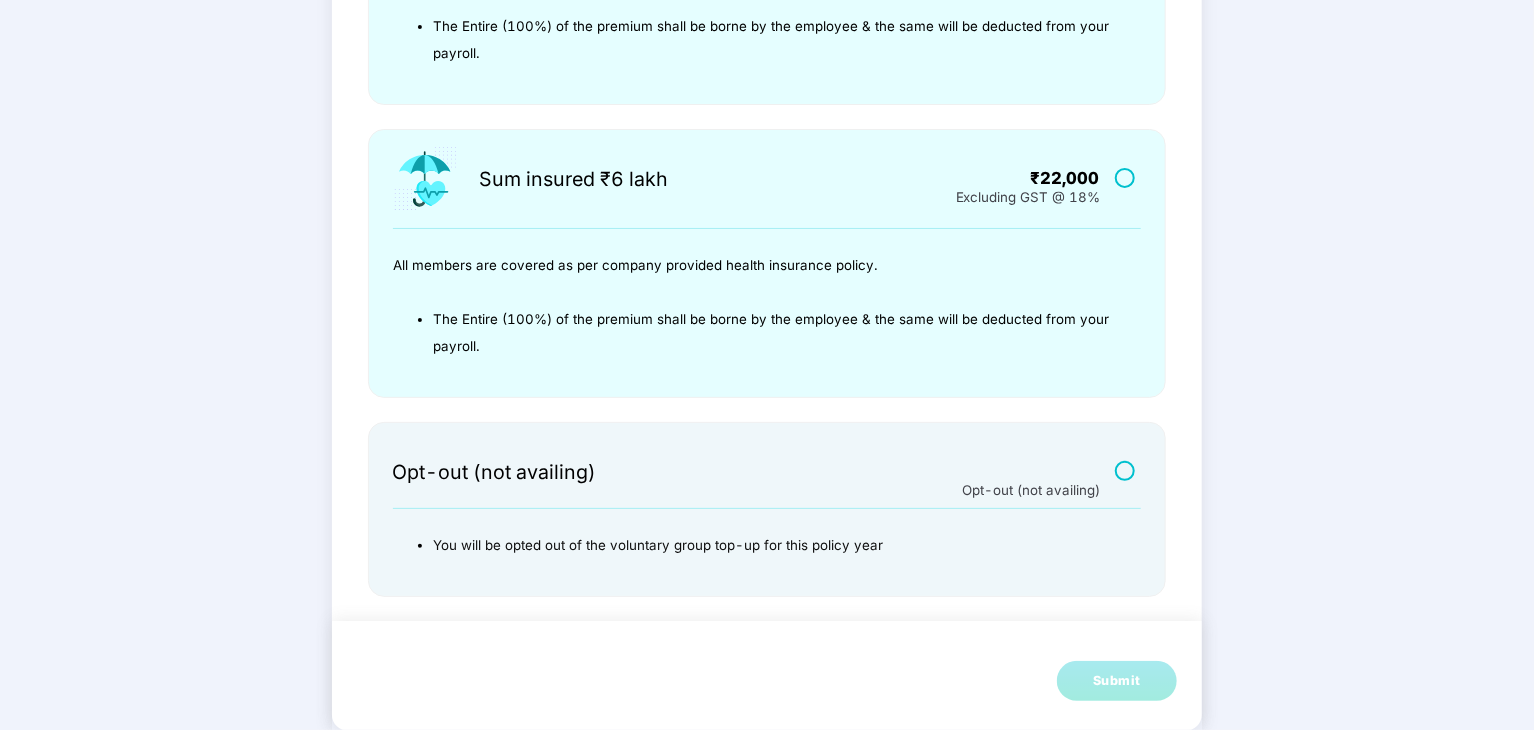 scroll, scrollTop: 0, scrollLeft: 0, axis: both 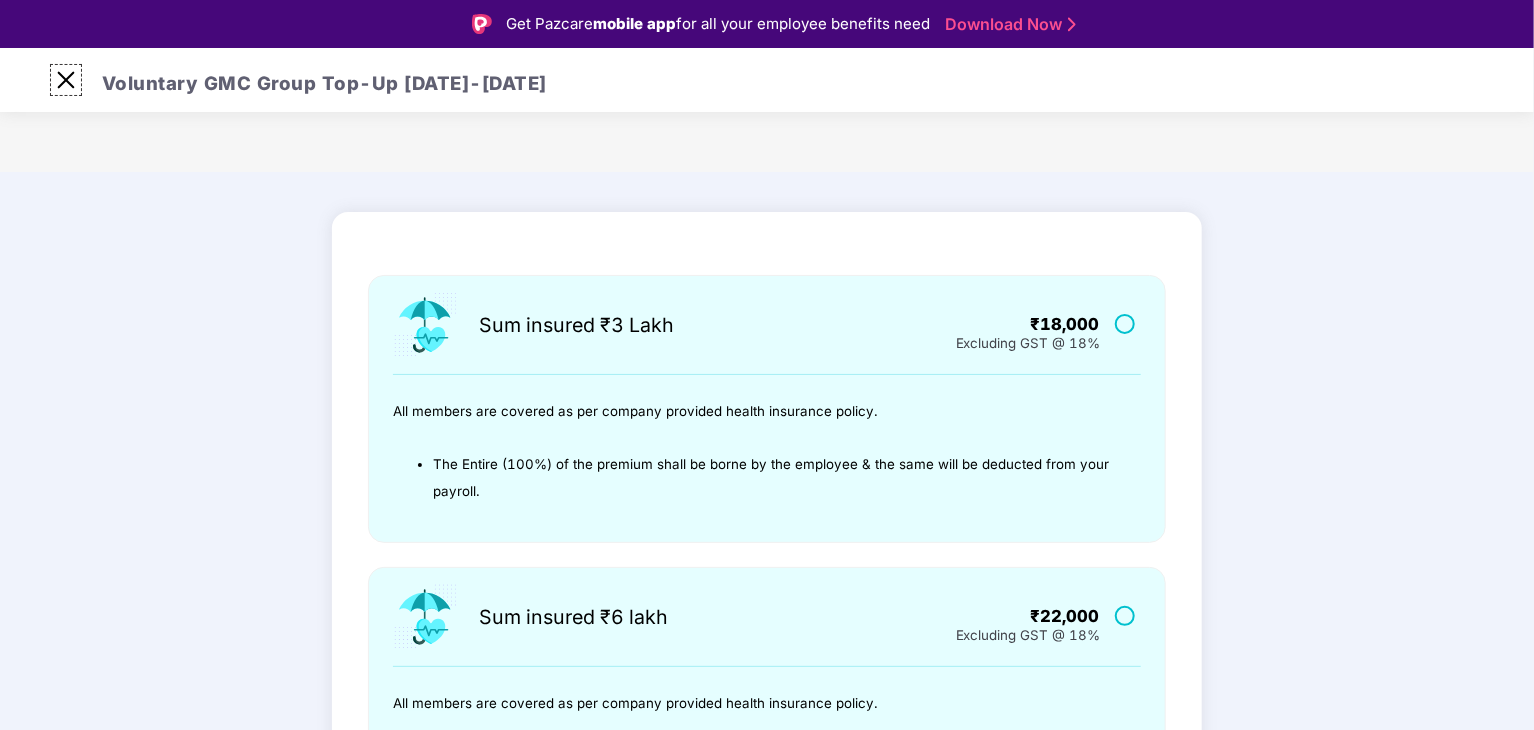 click at bounding box center (66, 80) 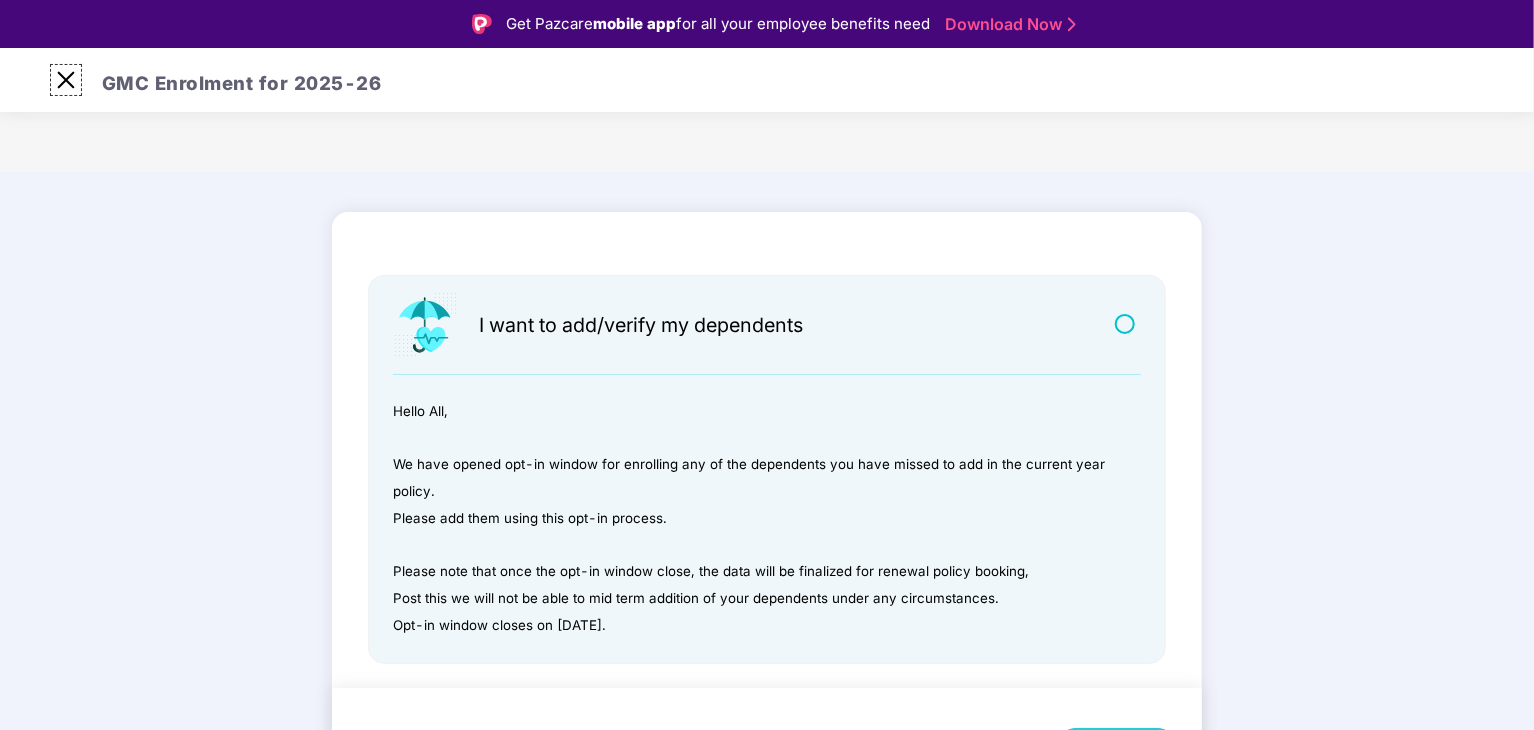 click at bounding box center [66, 80] 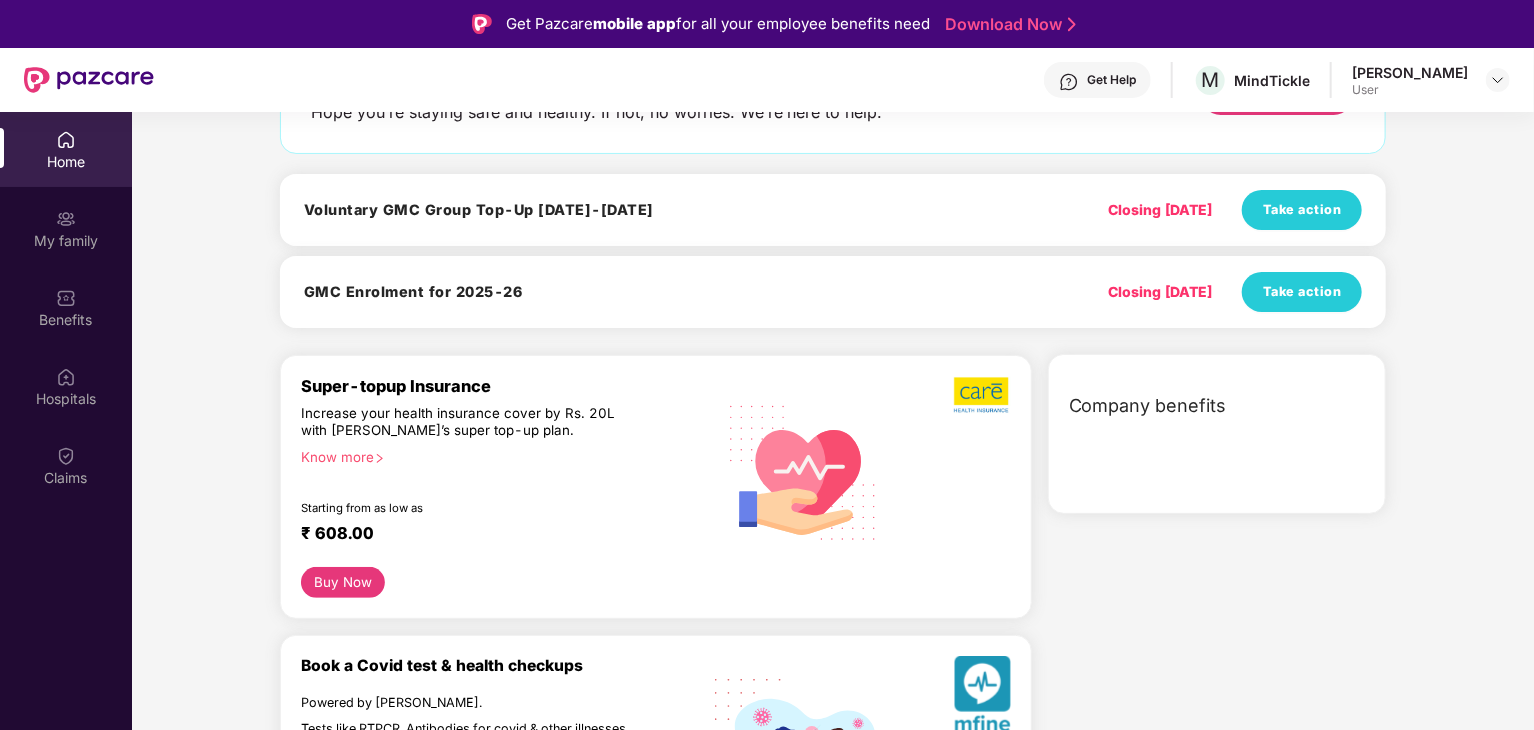scroll, scrollTop: 0, scrollLeft: 0, axis: both 